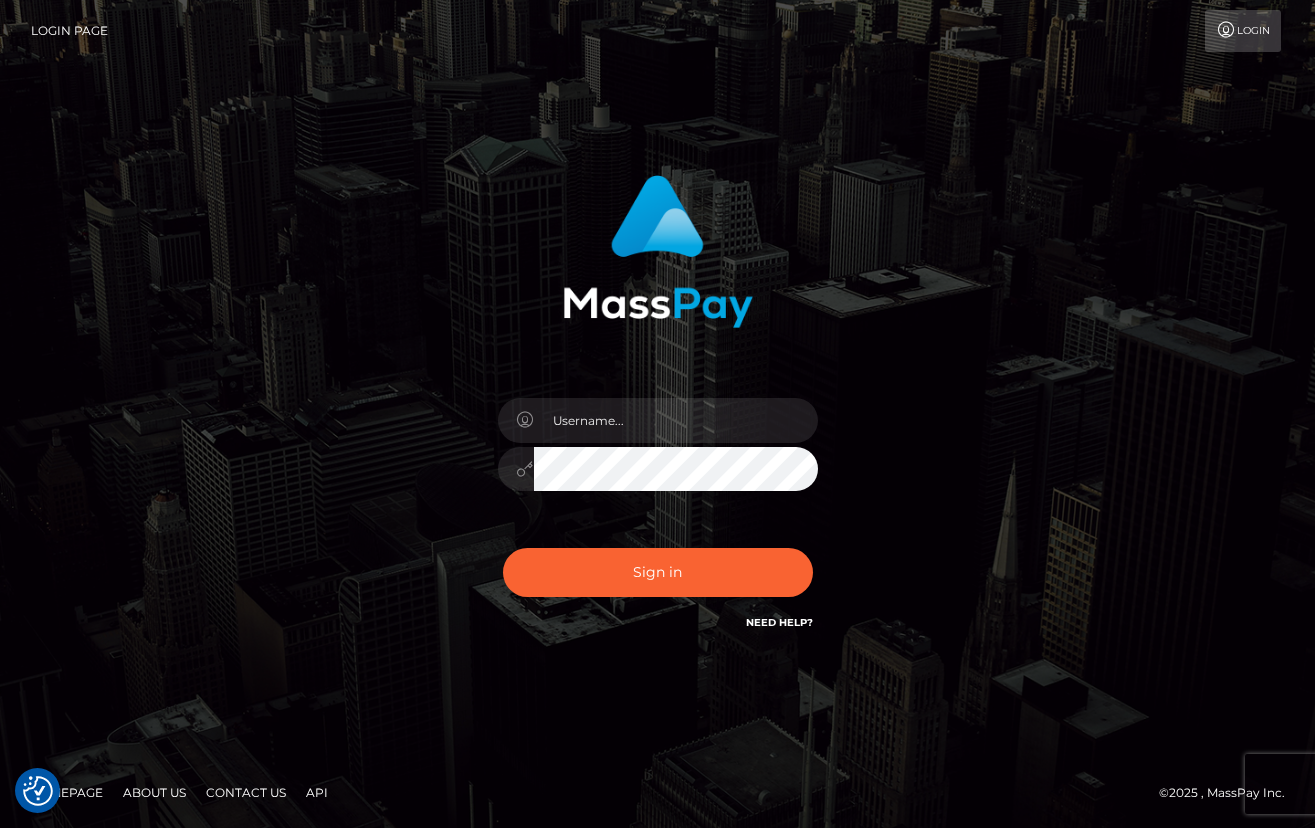 scroll, scrollTop: 0, scrollLeft: 0, axis: both 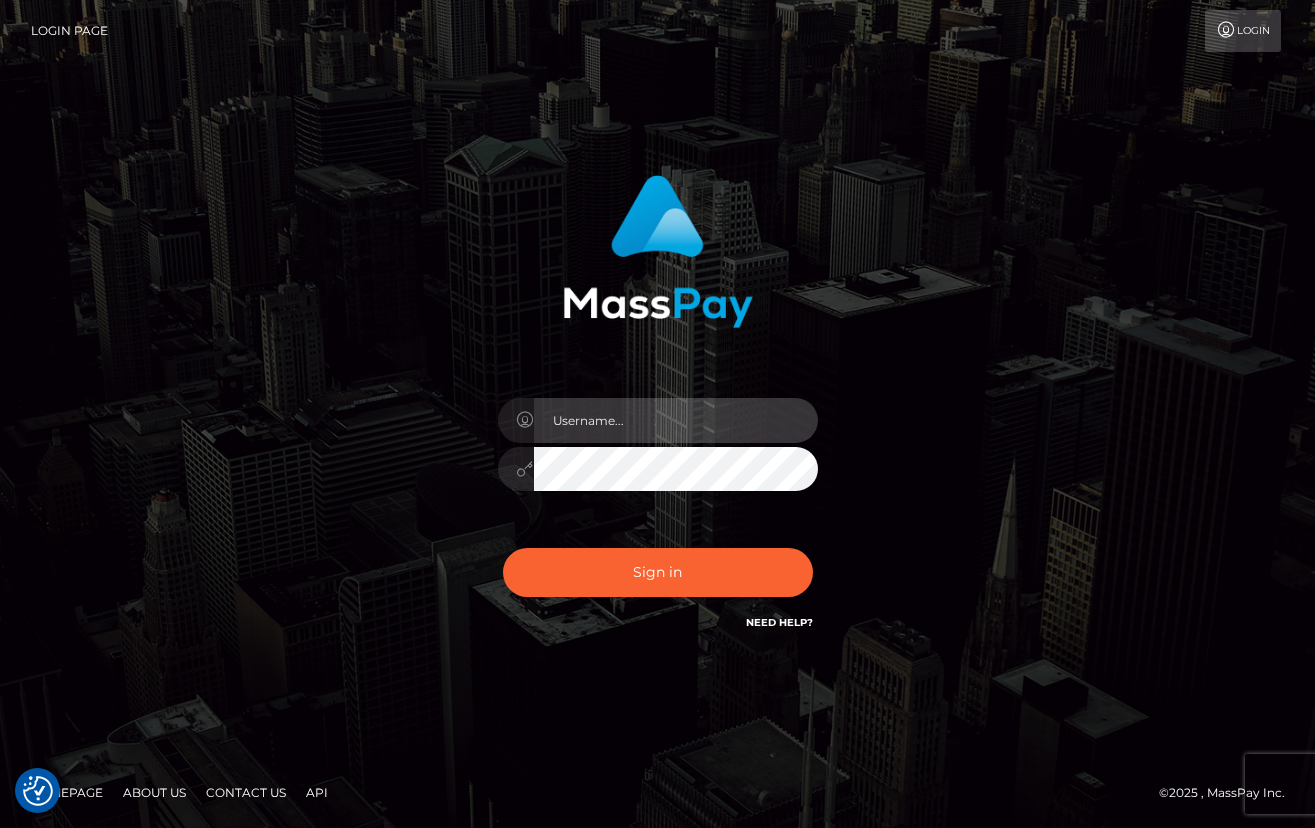 click at bounding box center (676, 420) 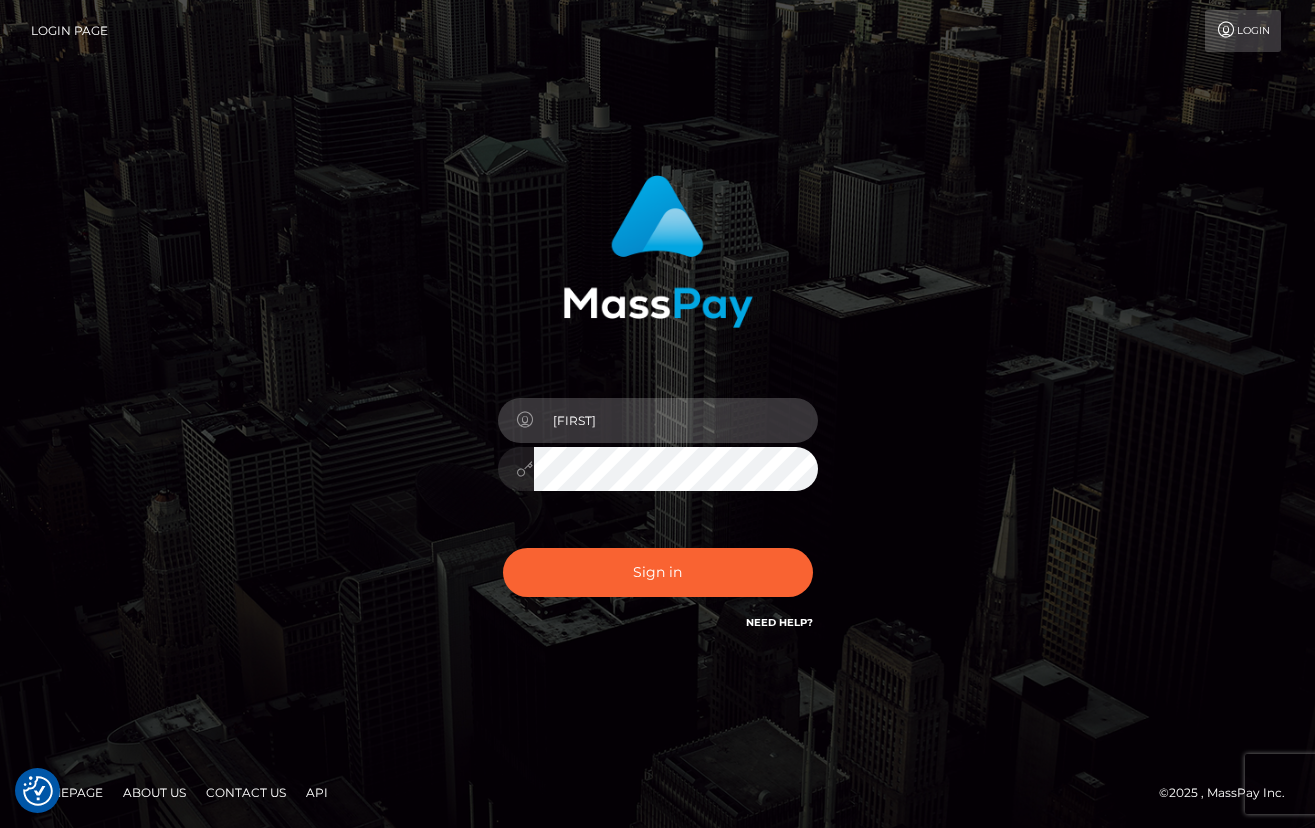 type on "[FIRST] [LAST]" 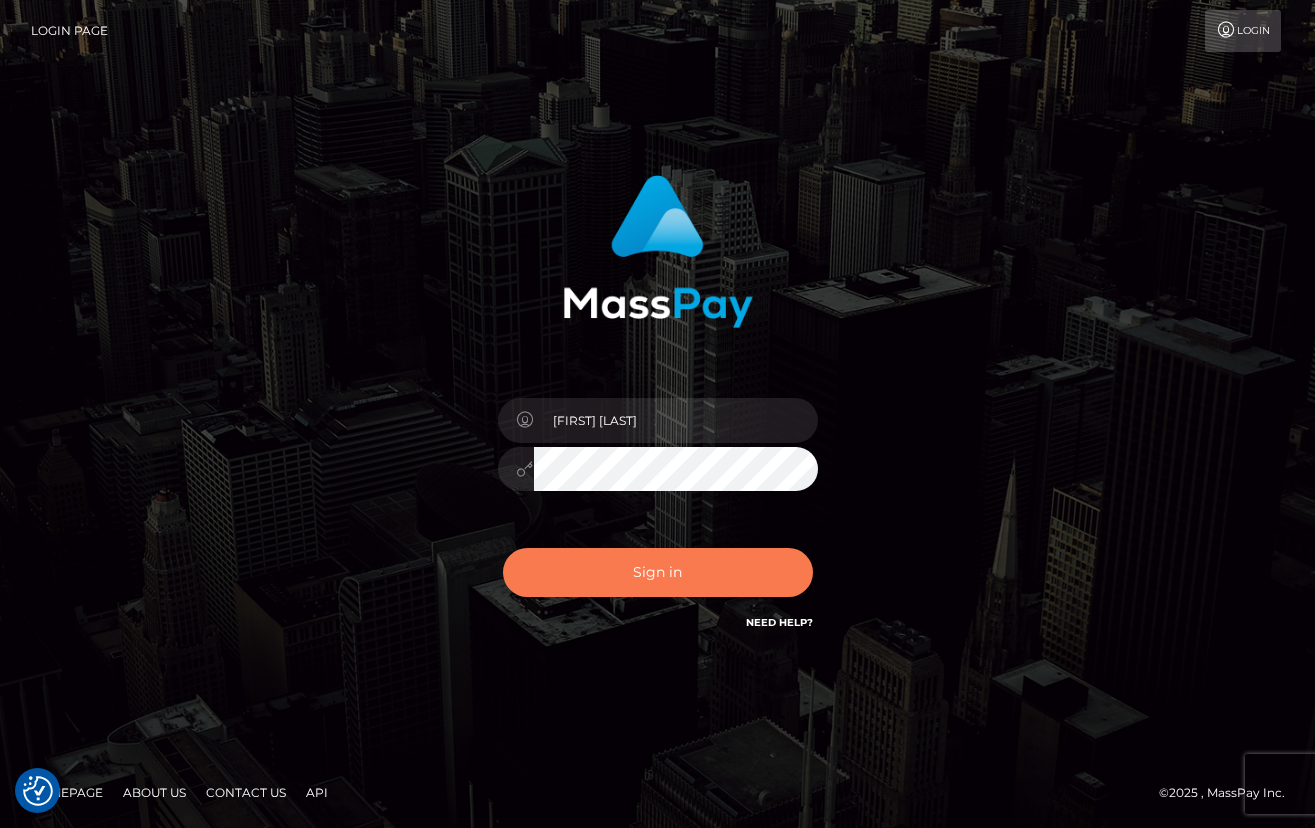 click on "Sign in" at bounding box center [658, 572] 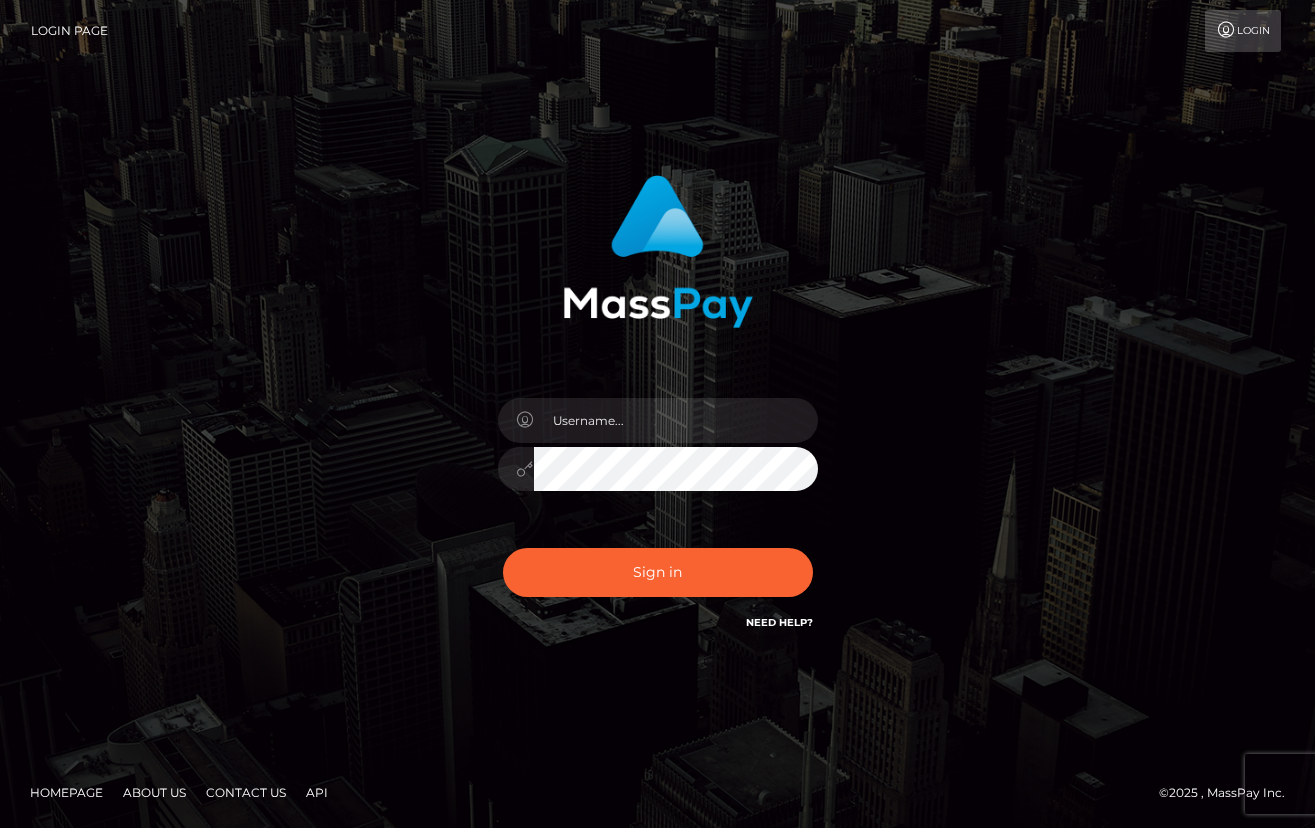 scroll, scrollTop: 0, scrollLeft: 0, axis: both 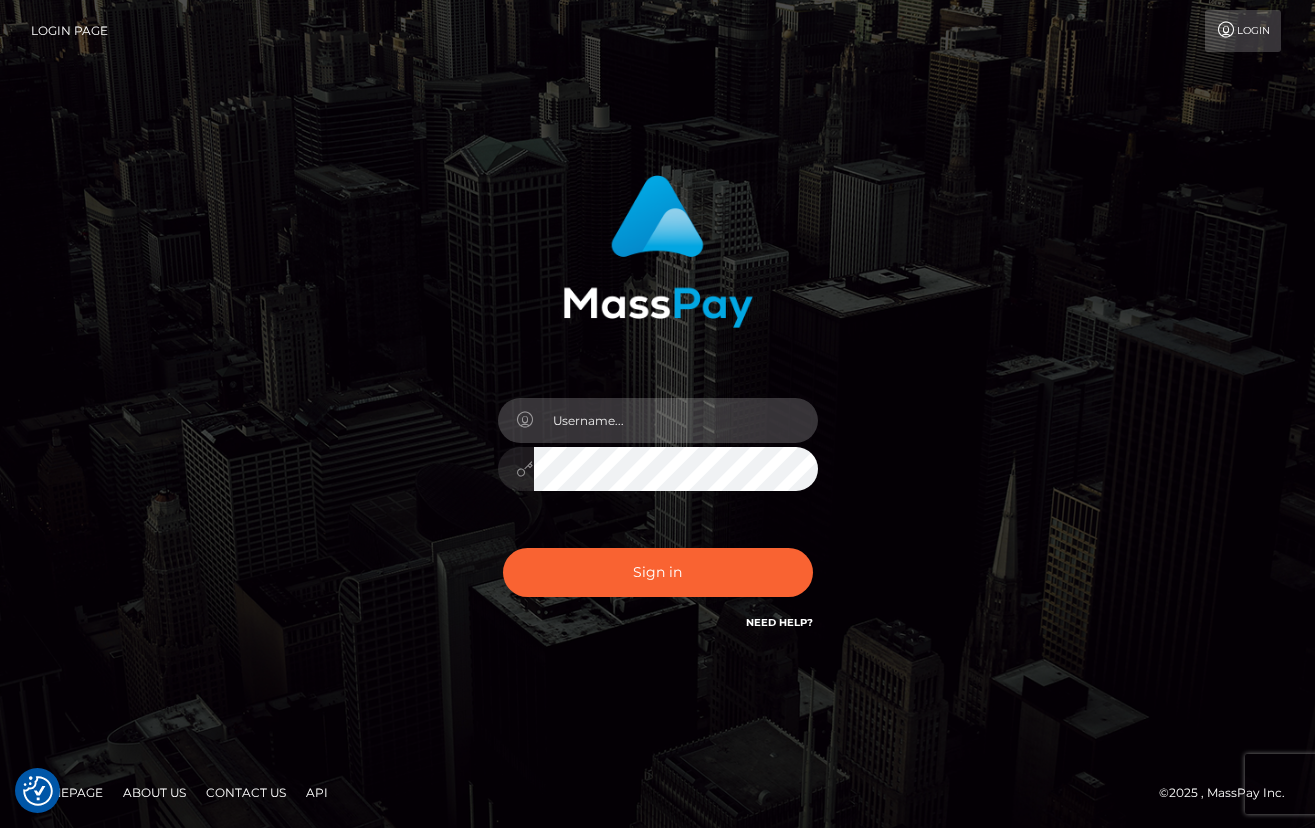 click at bounding box center [676, 420] 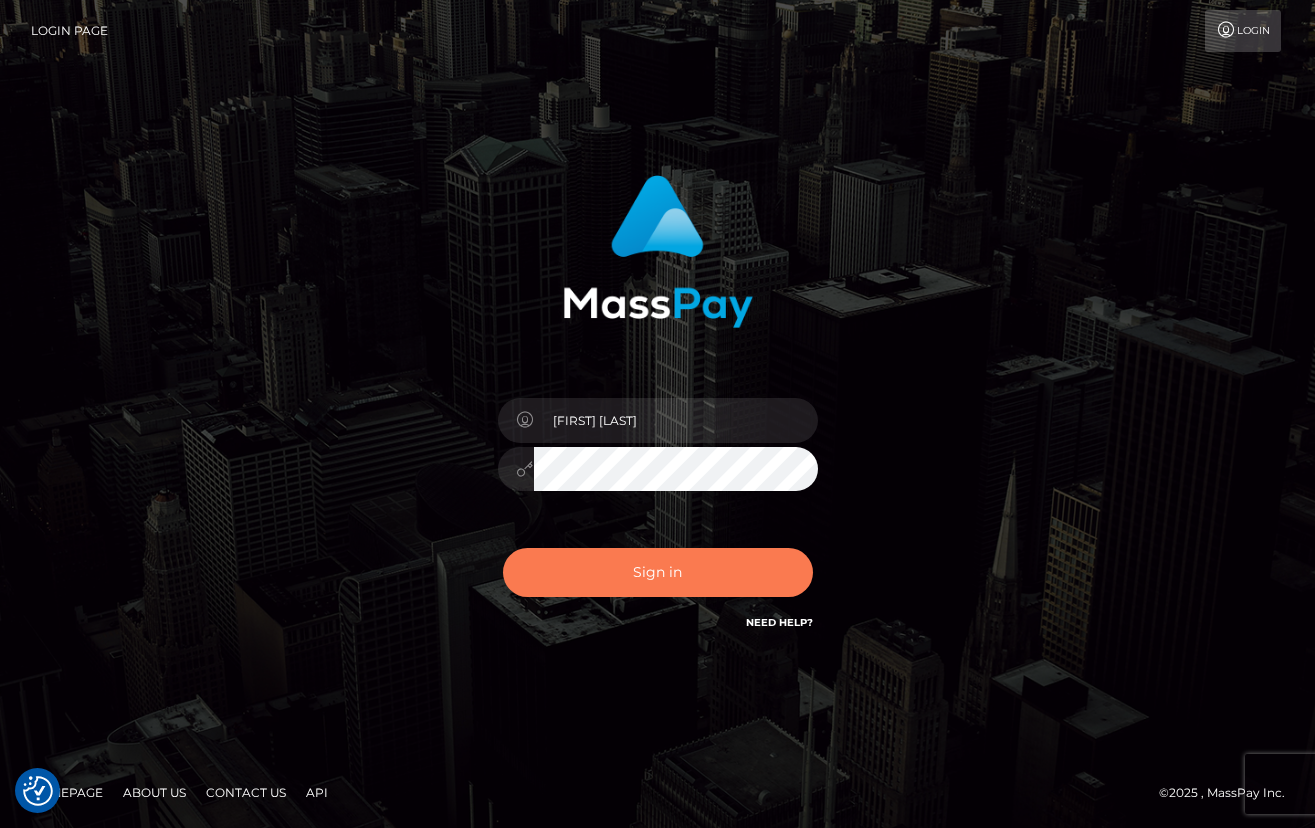 click on "Sign in" at bounding box center [658, 572] 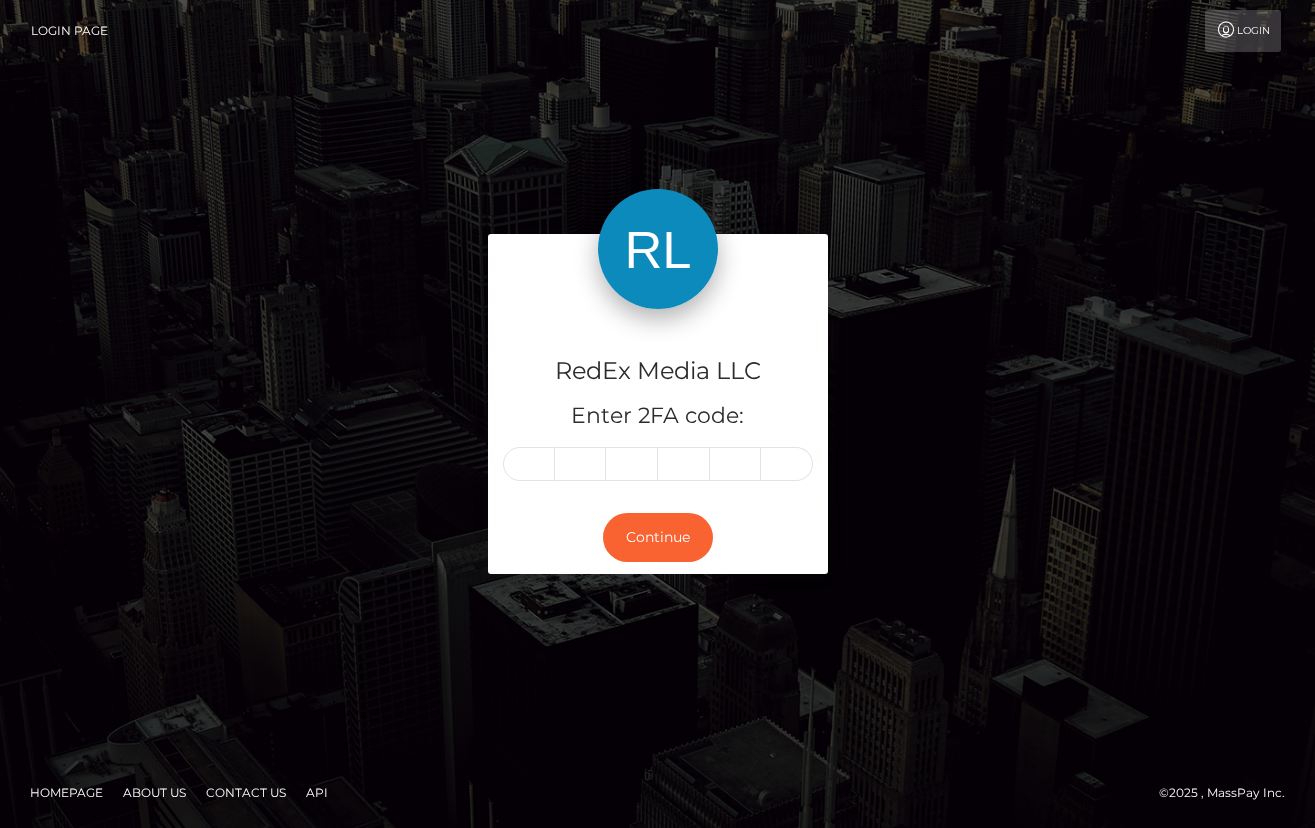 scroll, scrollTop: 0, scrollLeft: 0, axis: both 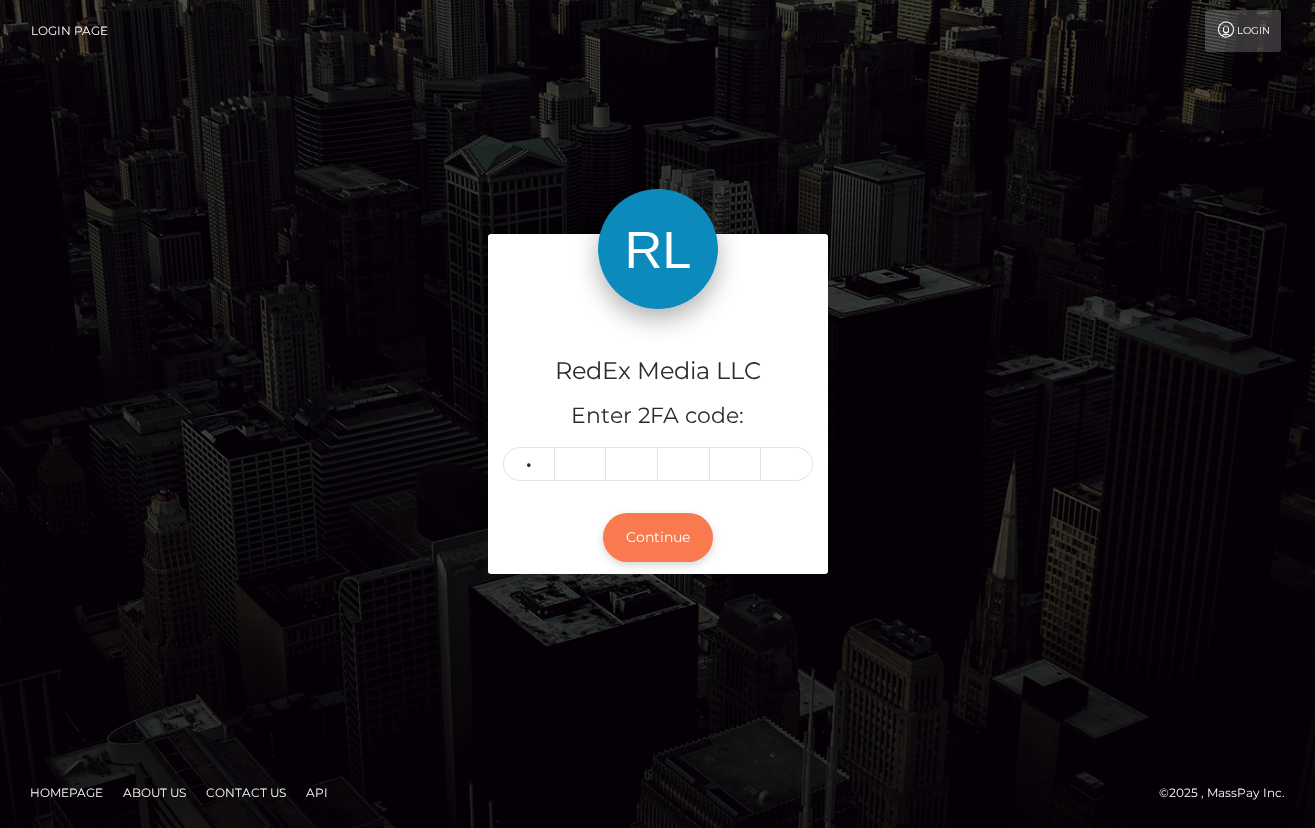 type on "4" 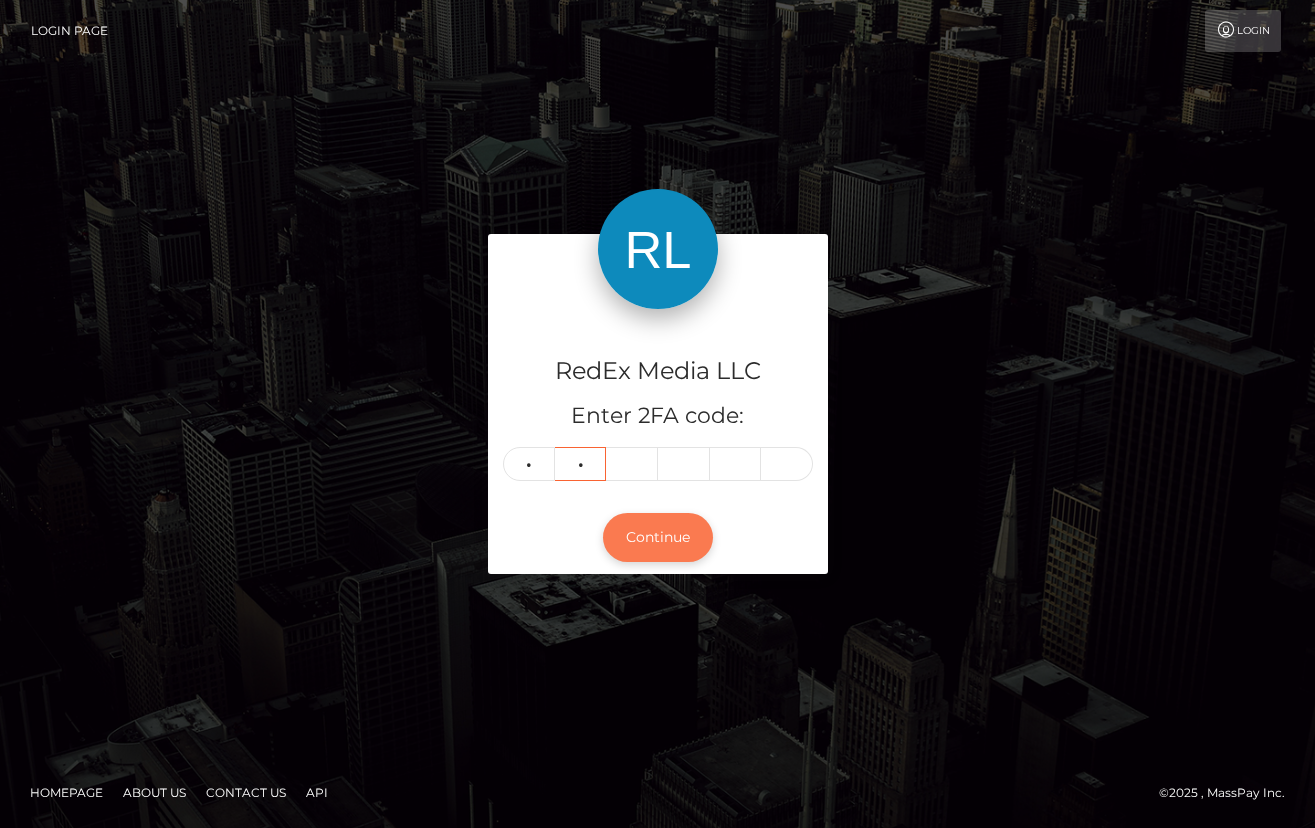 type on "5" 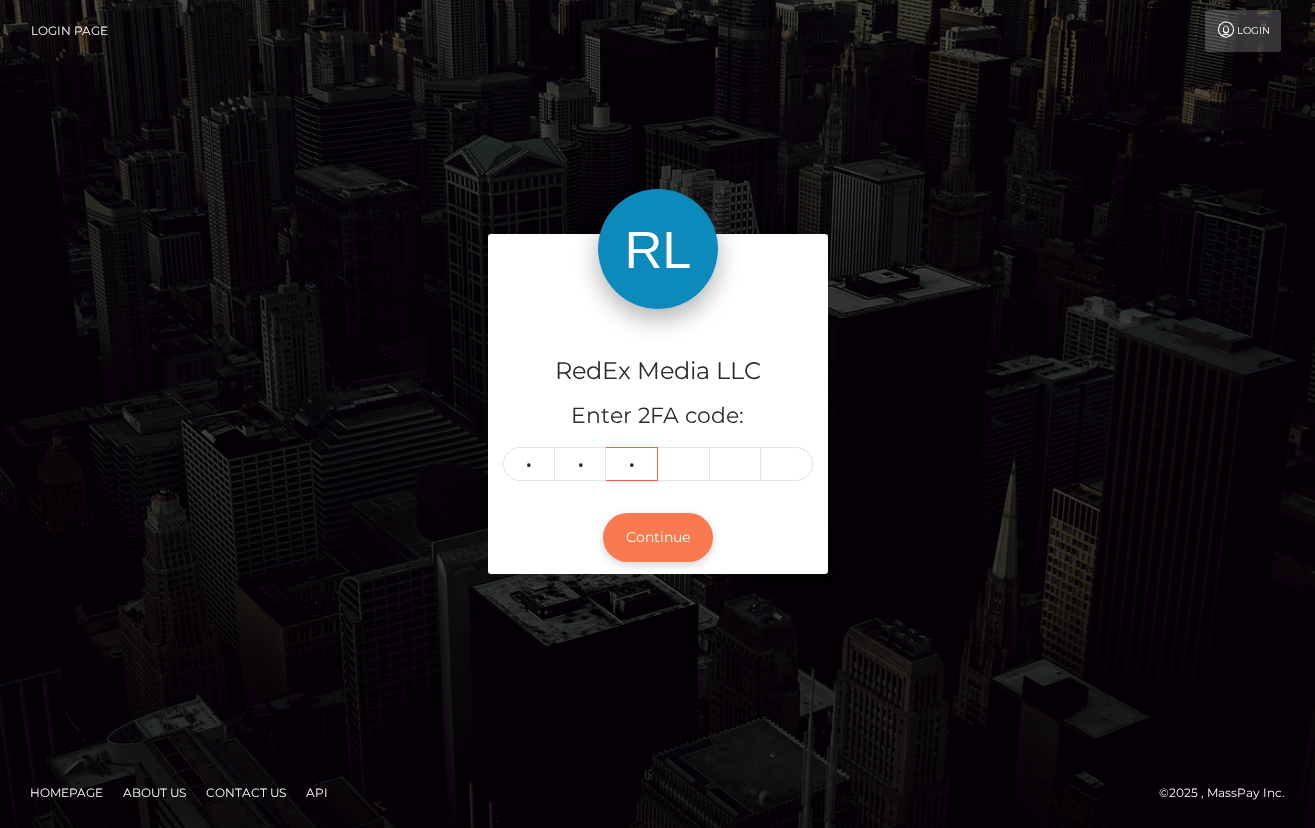 type on "7" 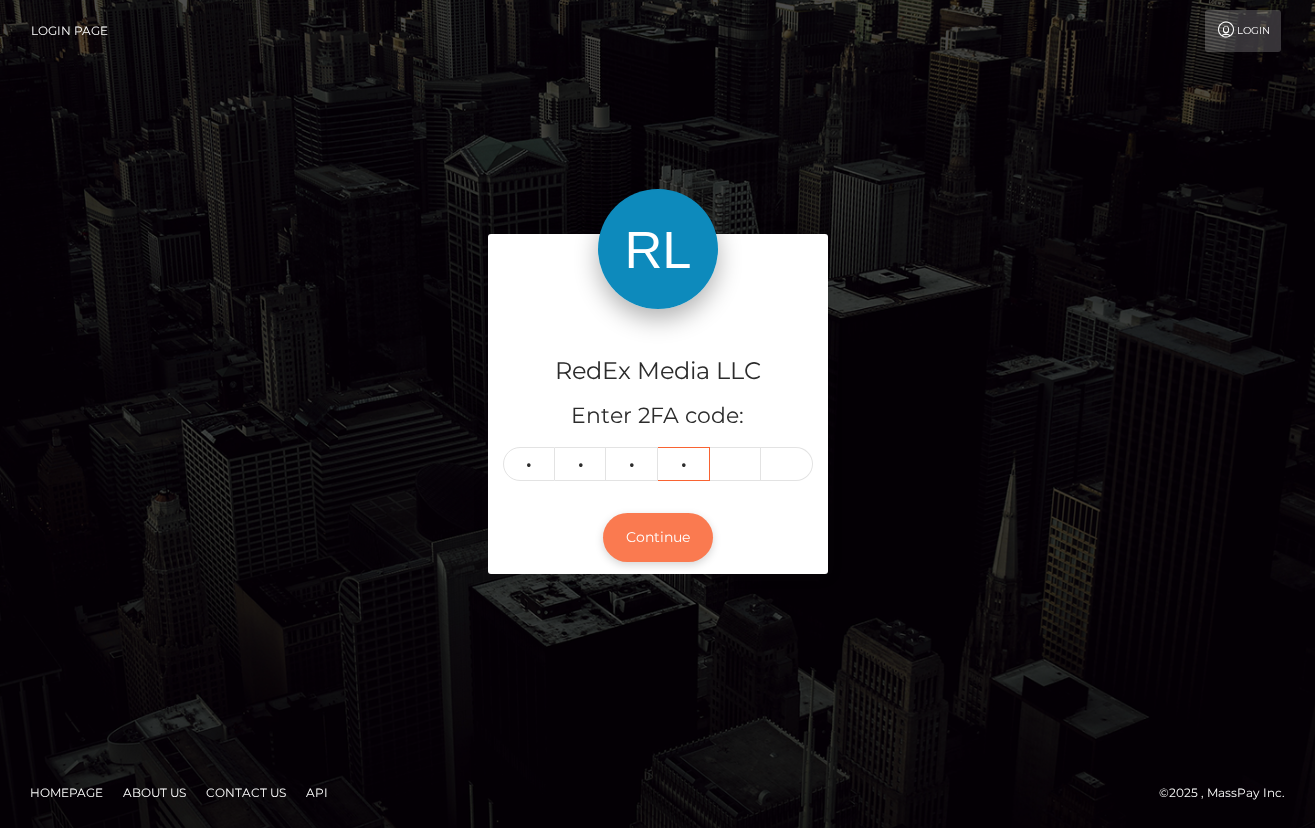 type on "1" 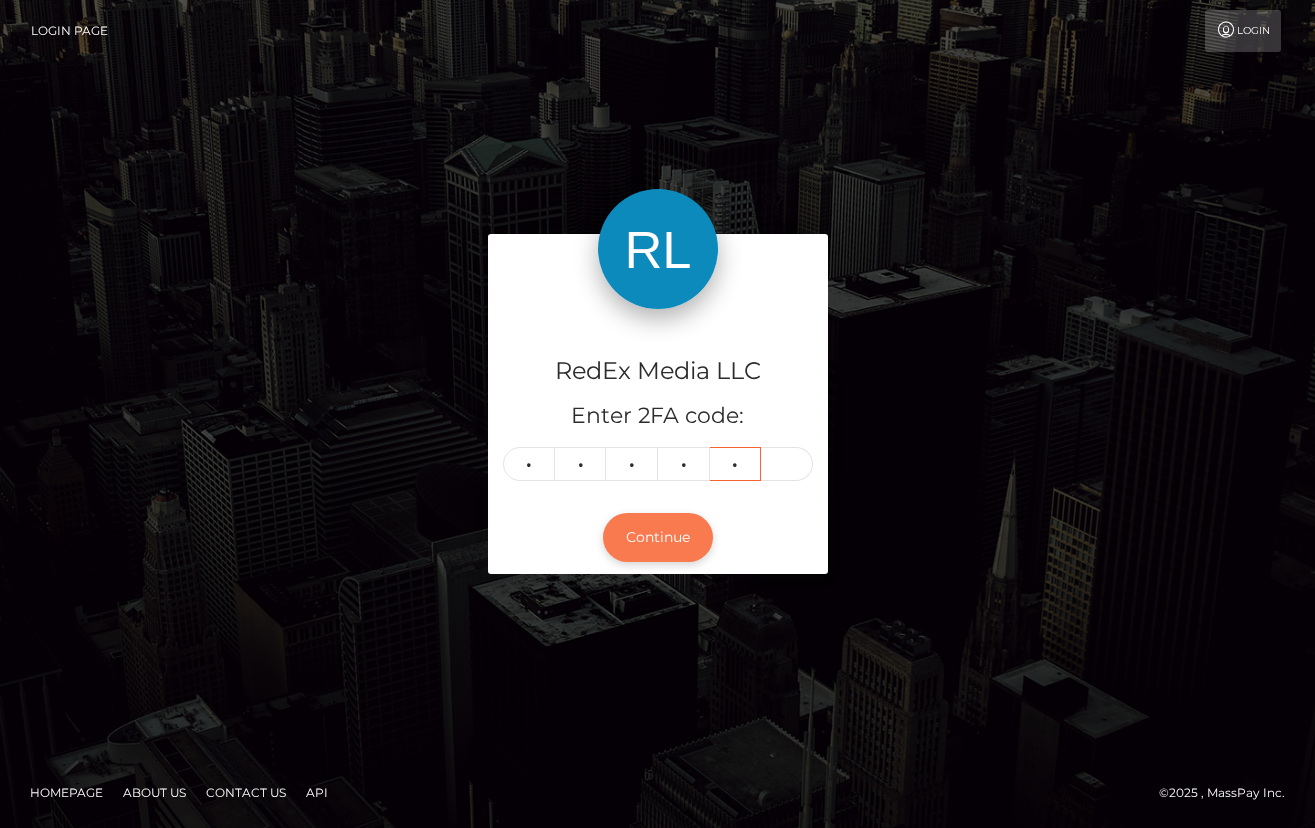 type on "0" 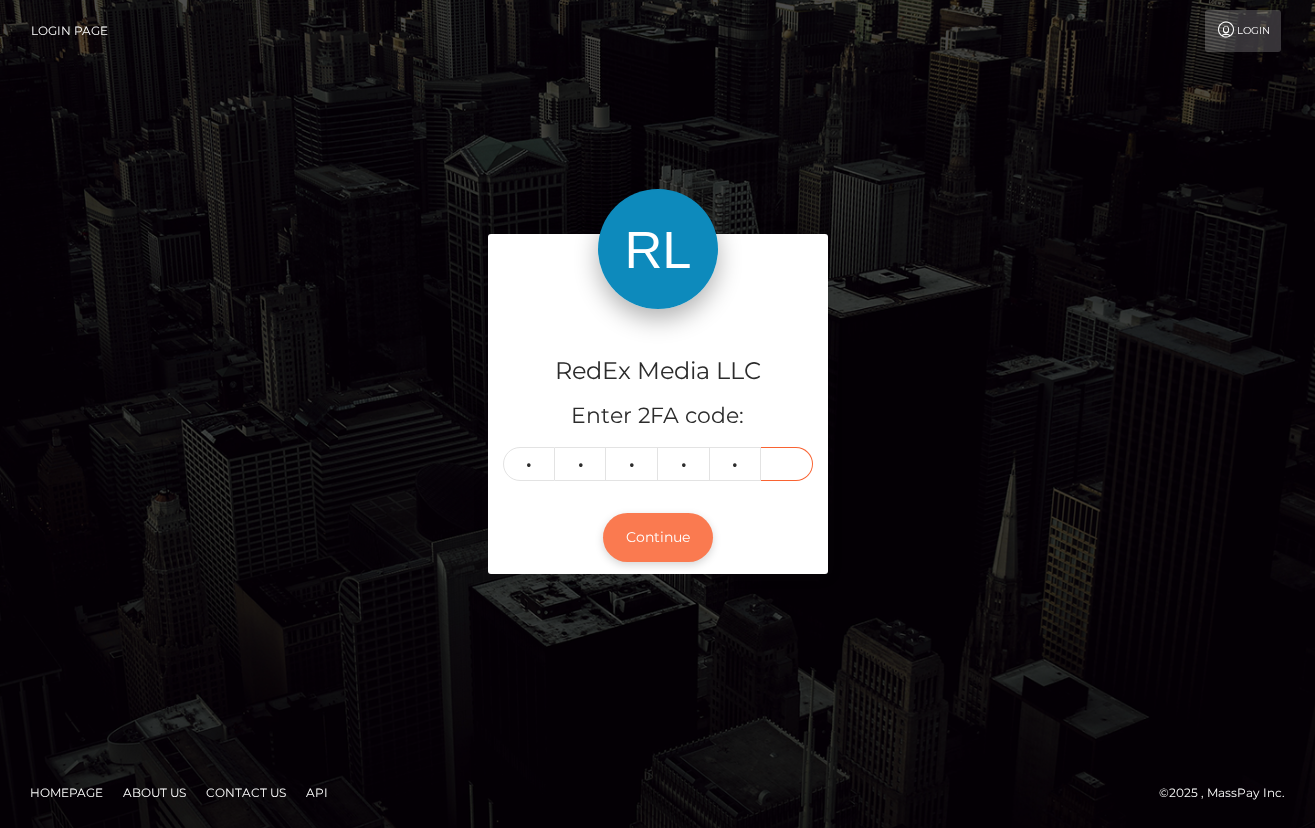 type on "0" 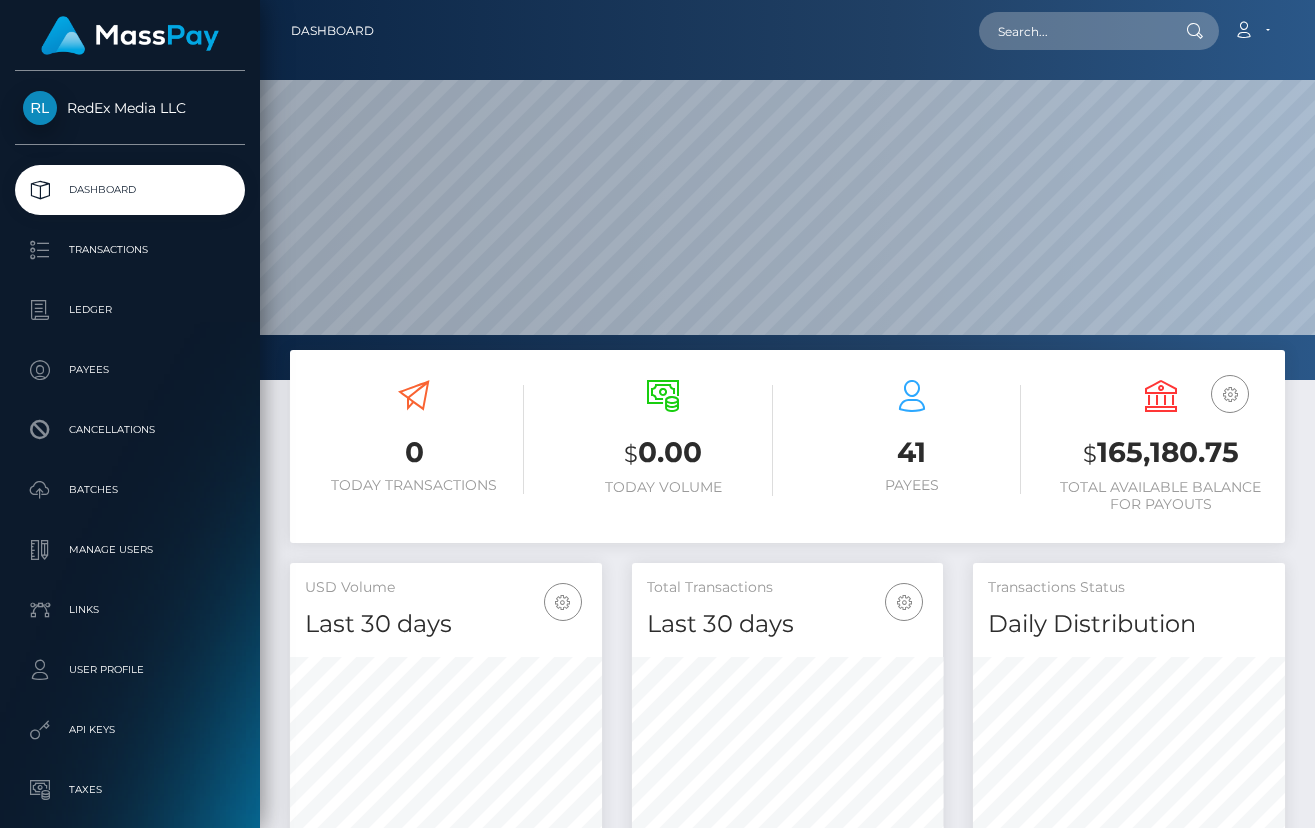 scroll, scrollTop: 0, scrollLeft: 0, axis: both 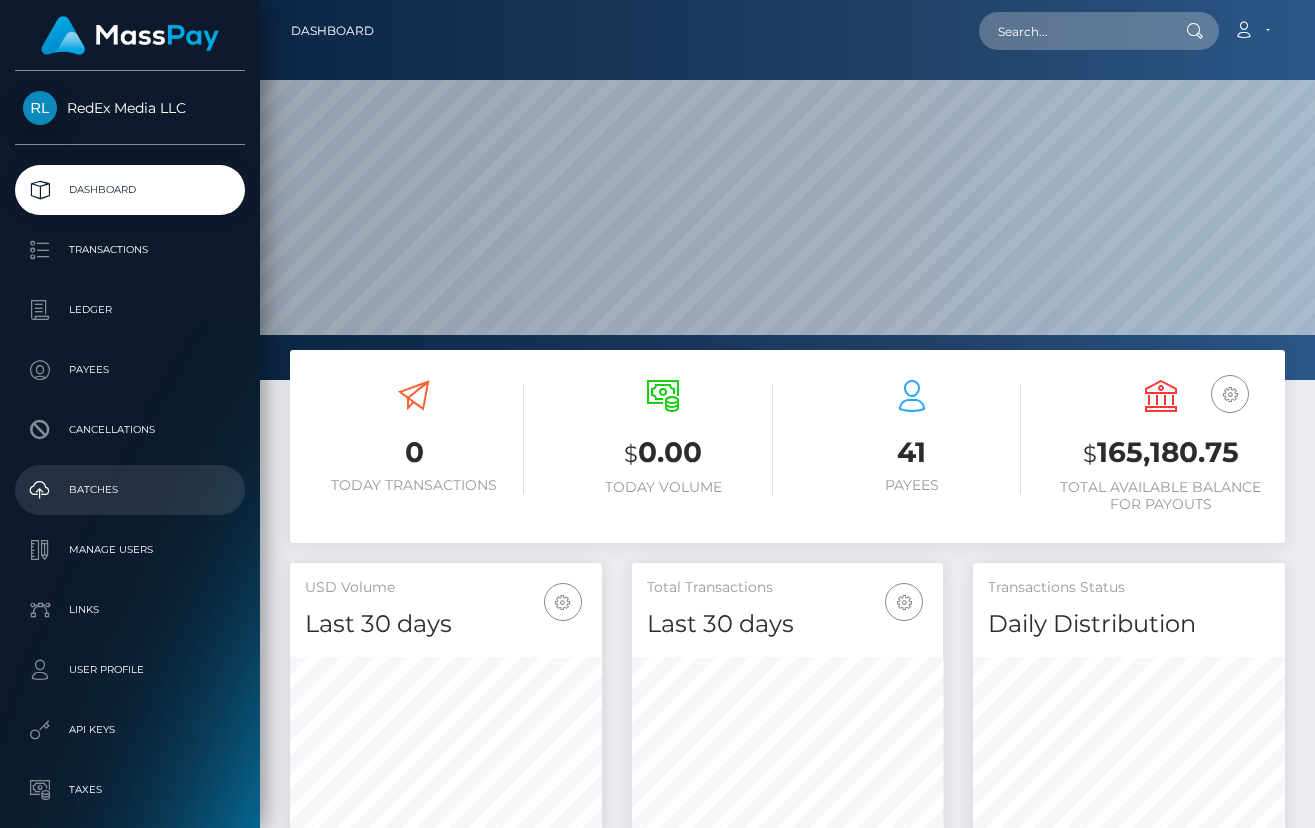 click on "Batches" at bounding box center (130, 490) 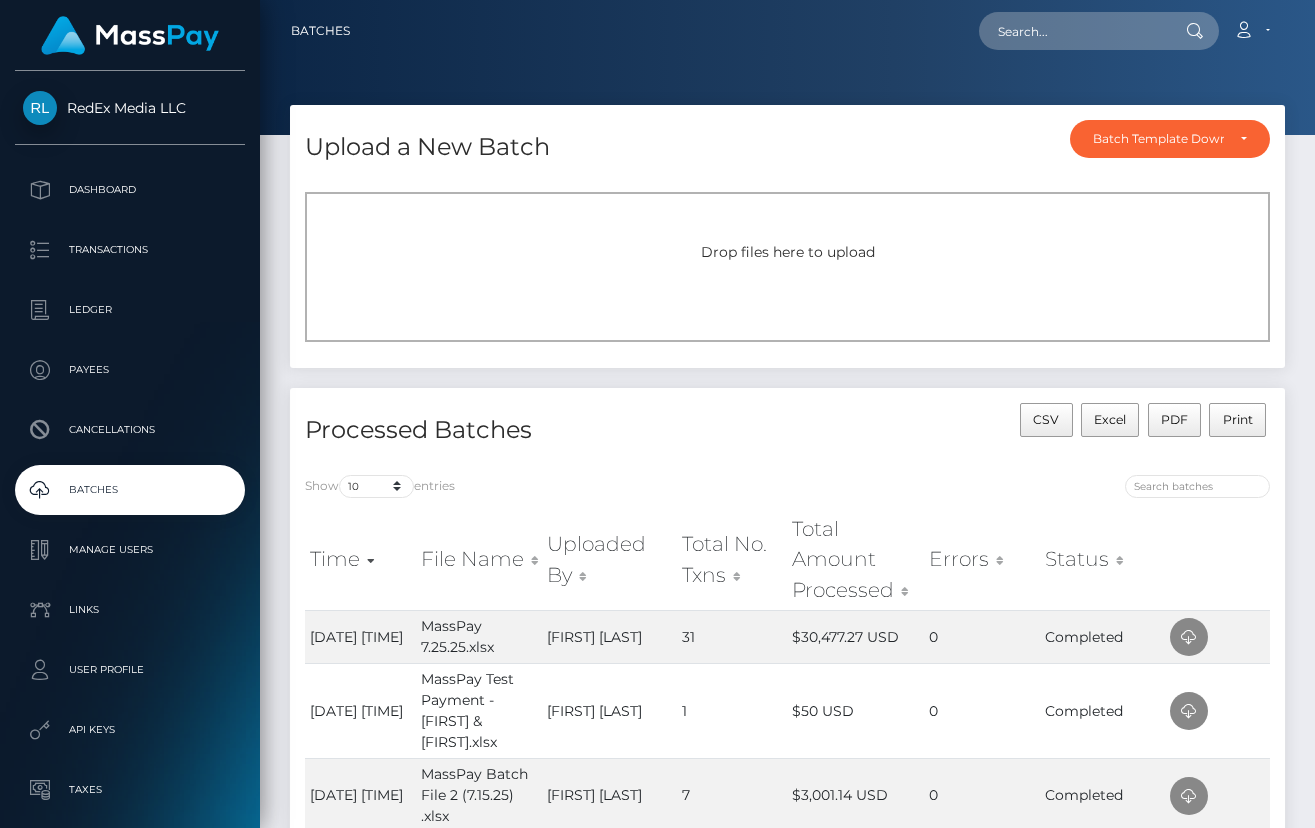 scroll, scrollTop: 0, scrollLeft: 0, axis: both 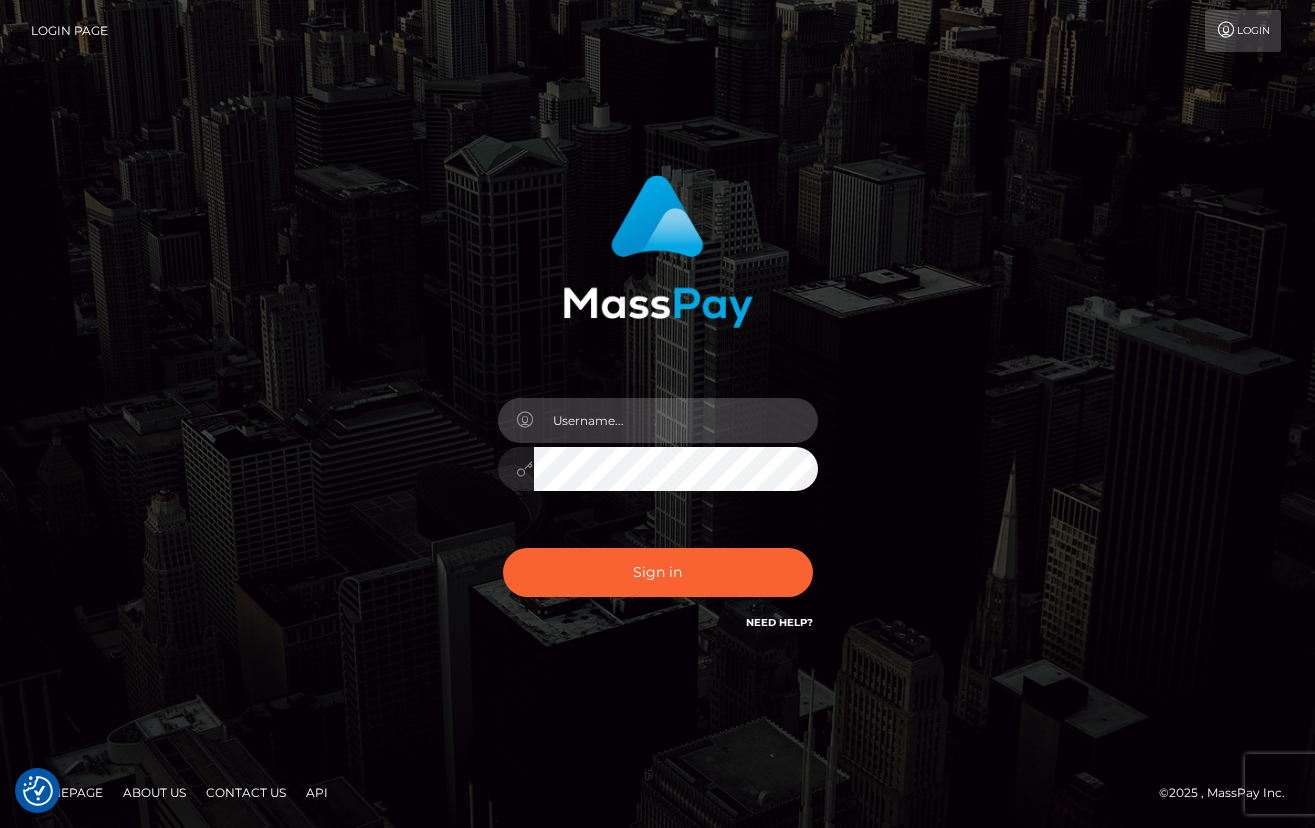 click at bounding box center [676, 420] 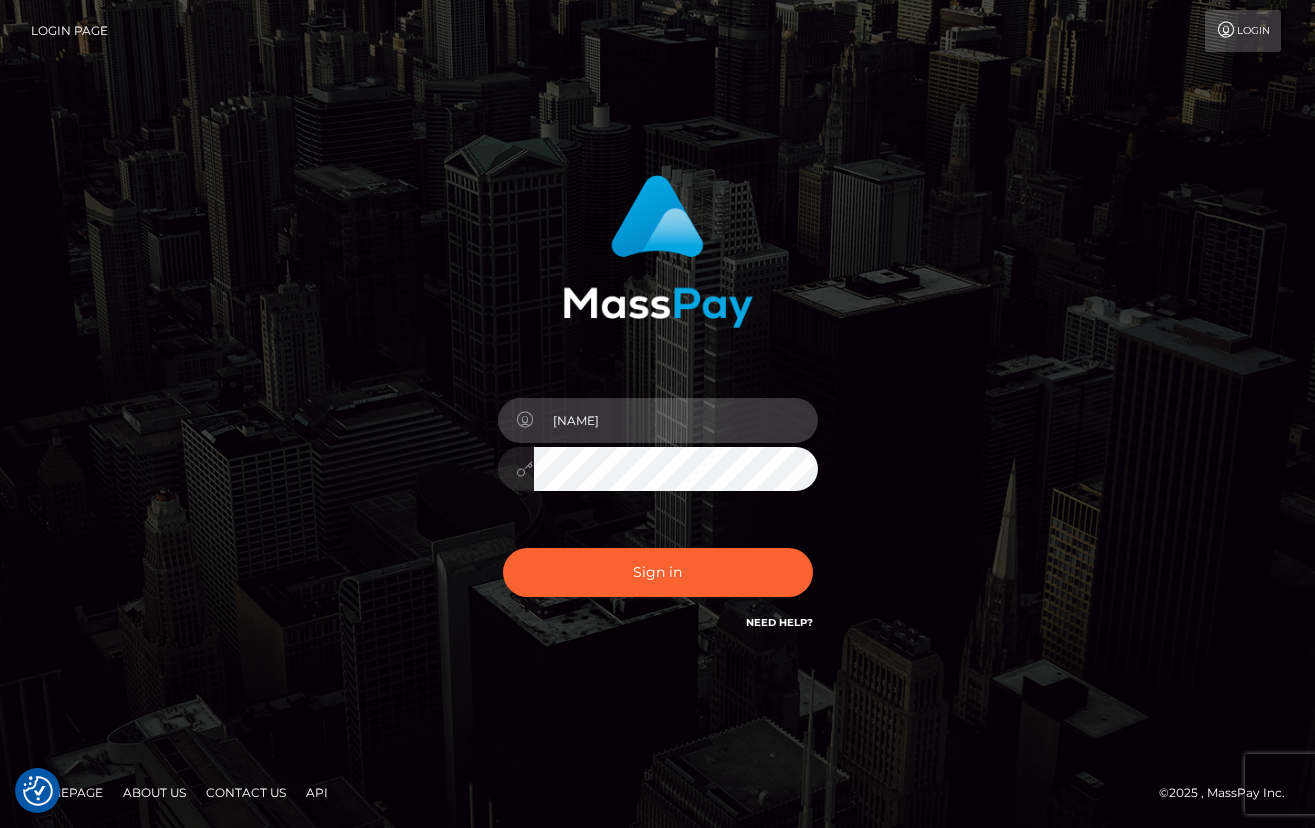 type on "drew guizzetti" 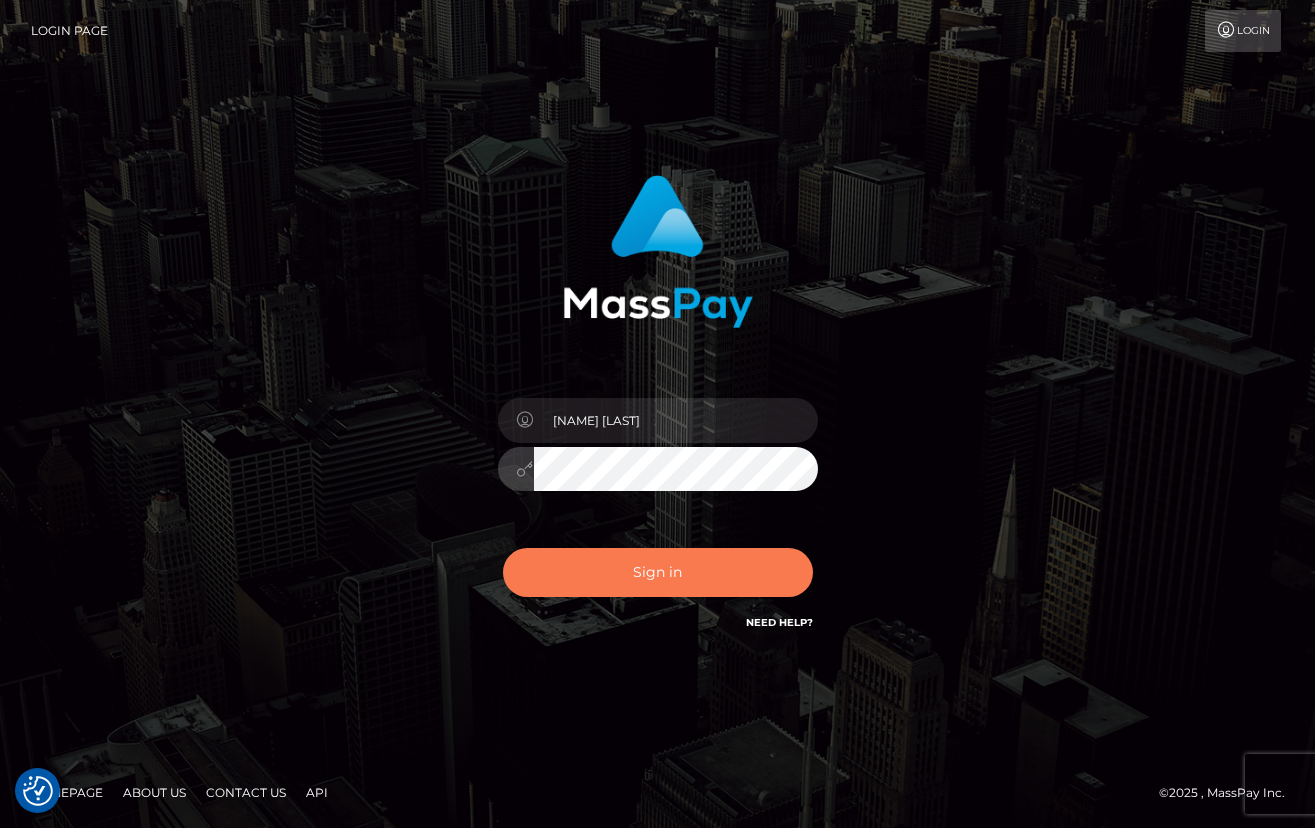 click on "Sign in" at bounding box center [658, 572] 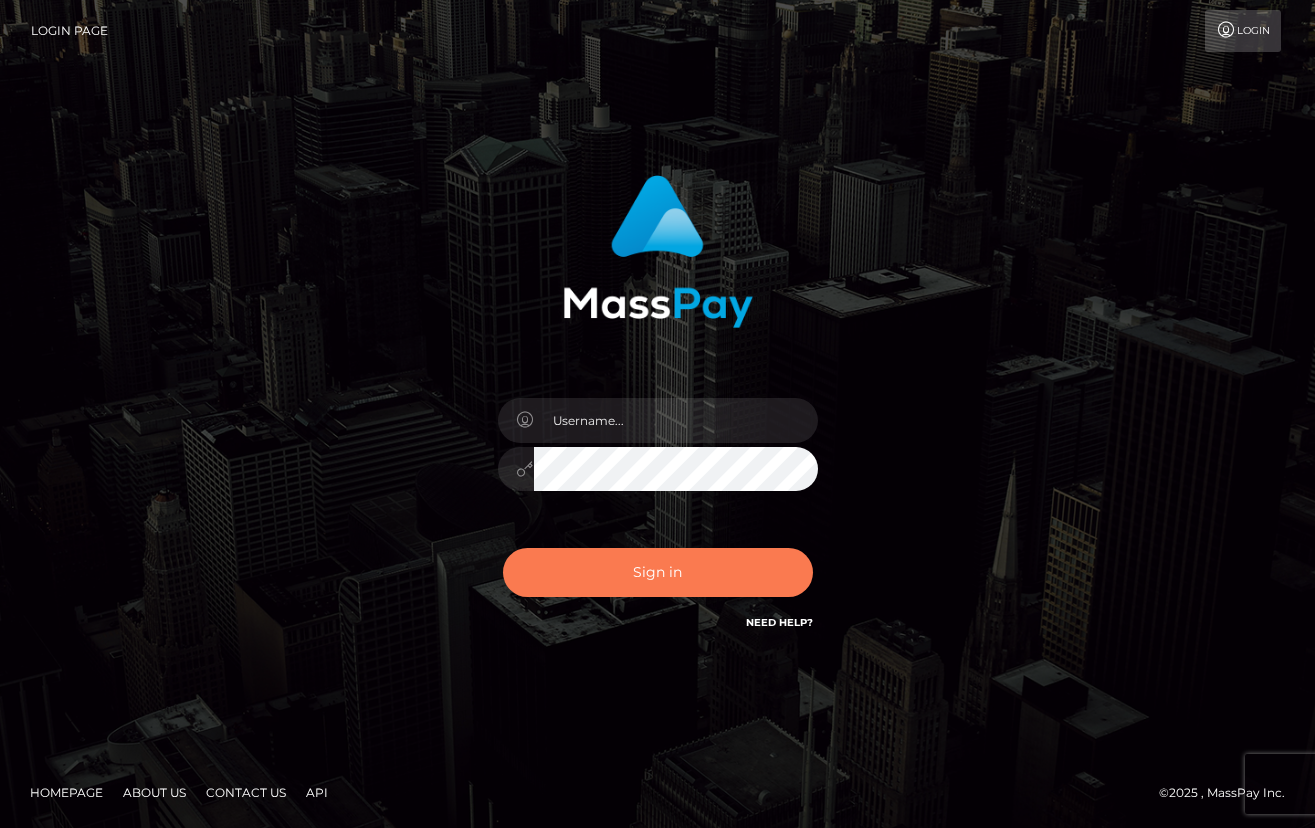 scroll, scrollTop: 0, scrollLeft: 0, axis: both 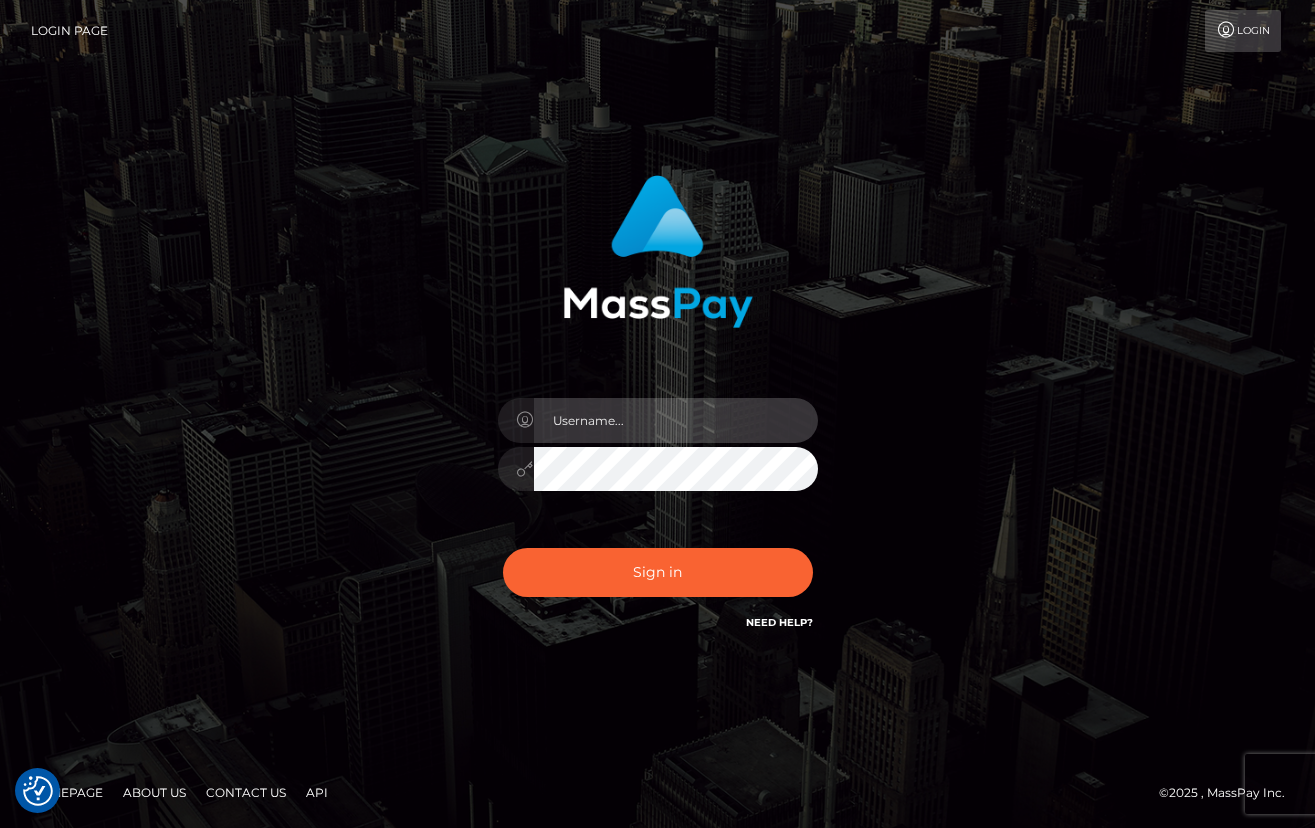 click at bounding box center (676, 420) 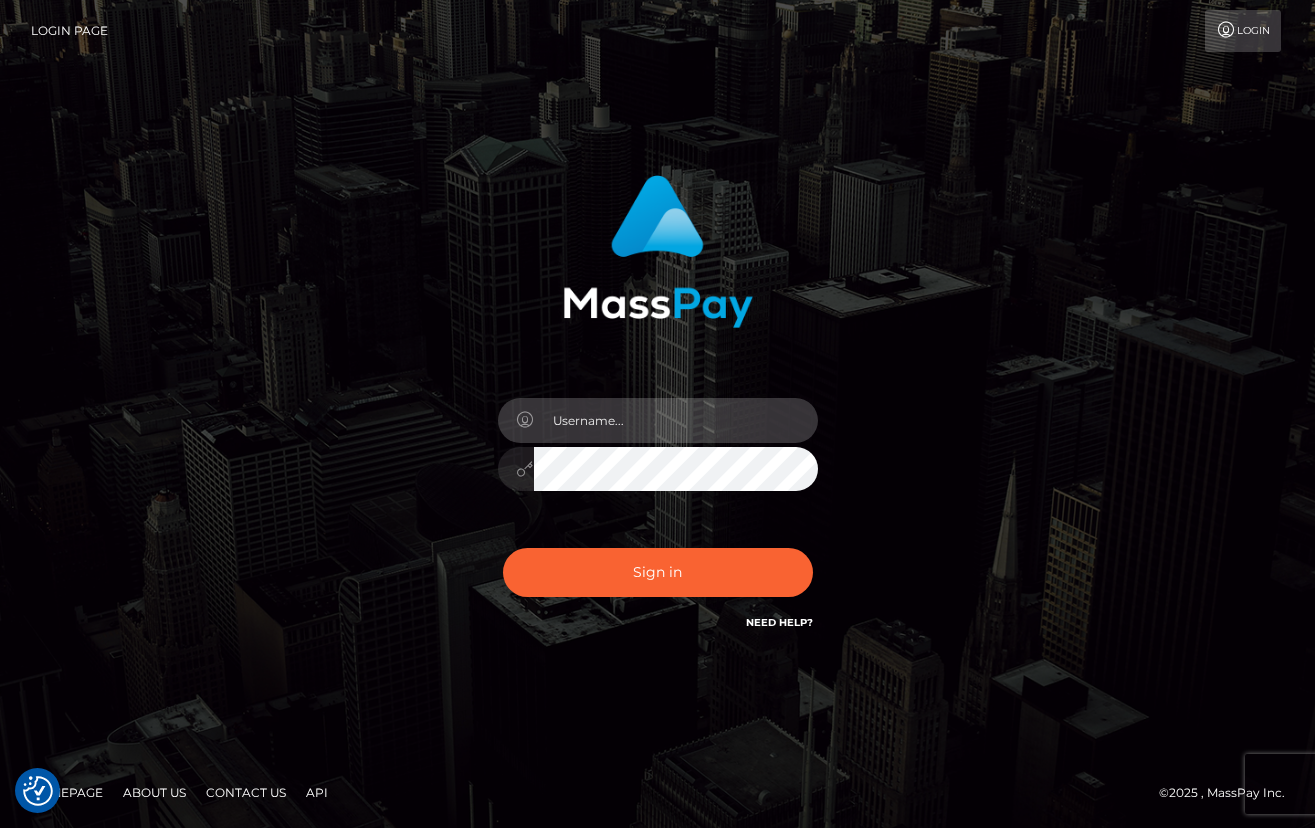 type on "drew guizzetti" 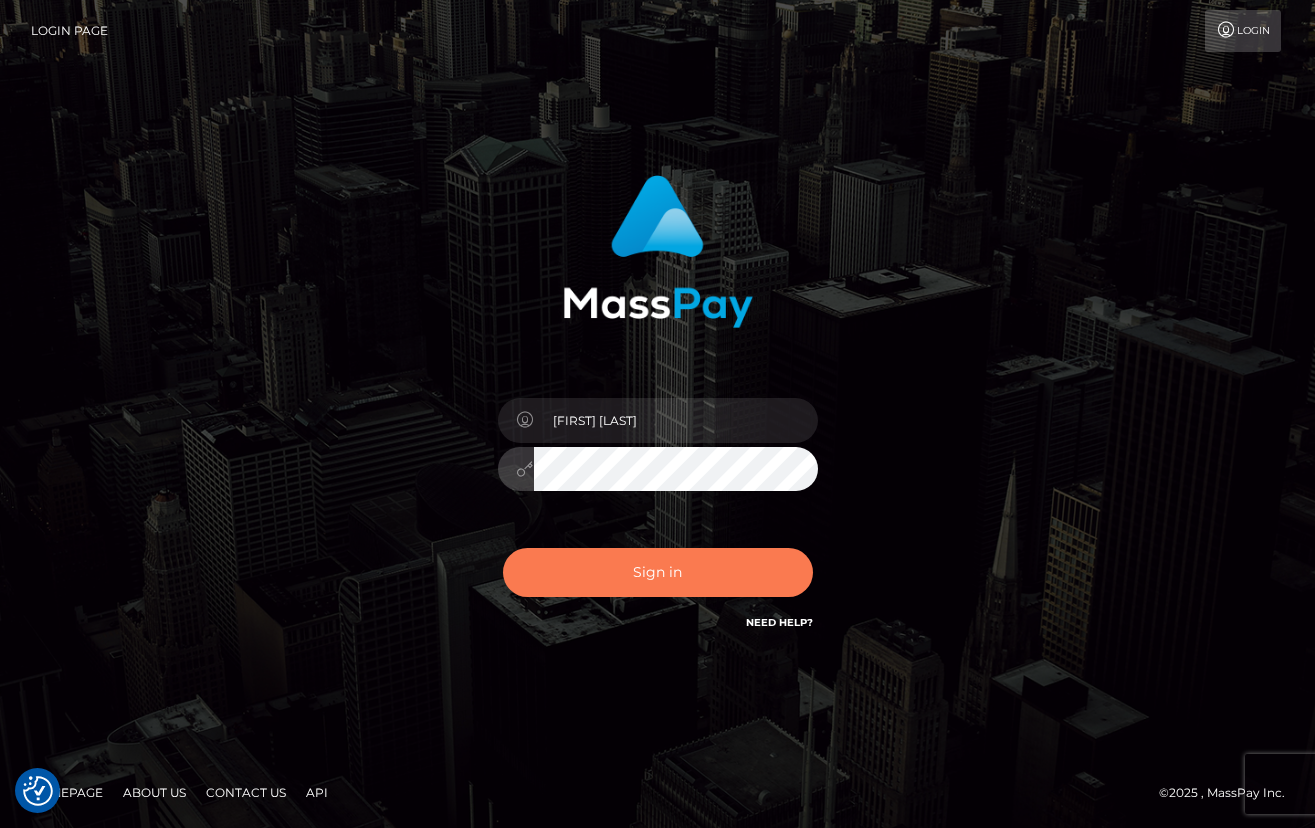 click on "Sign in" at bounding box center (658, 572) 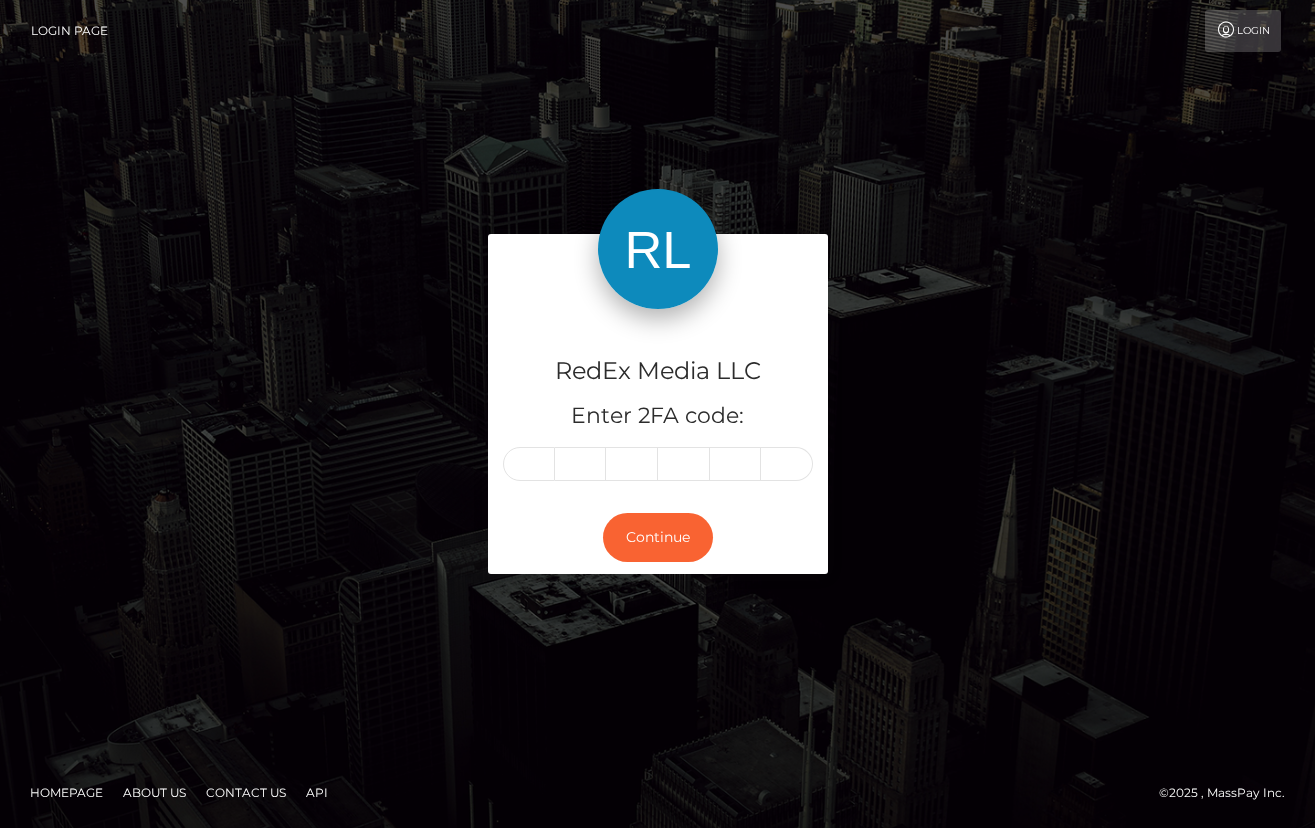 scroll, scrollTop: 0, scrollLeft: 0, axis: both 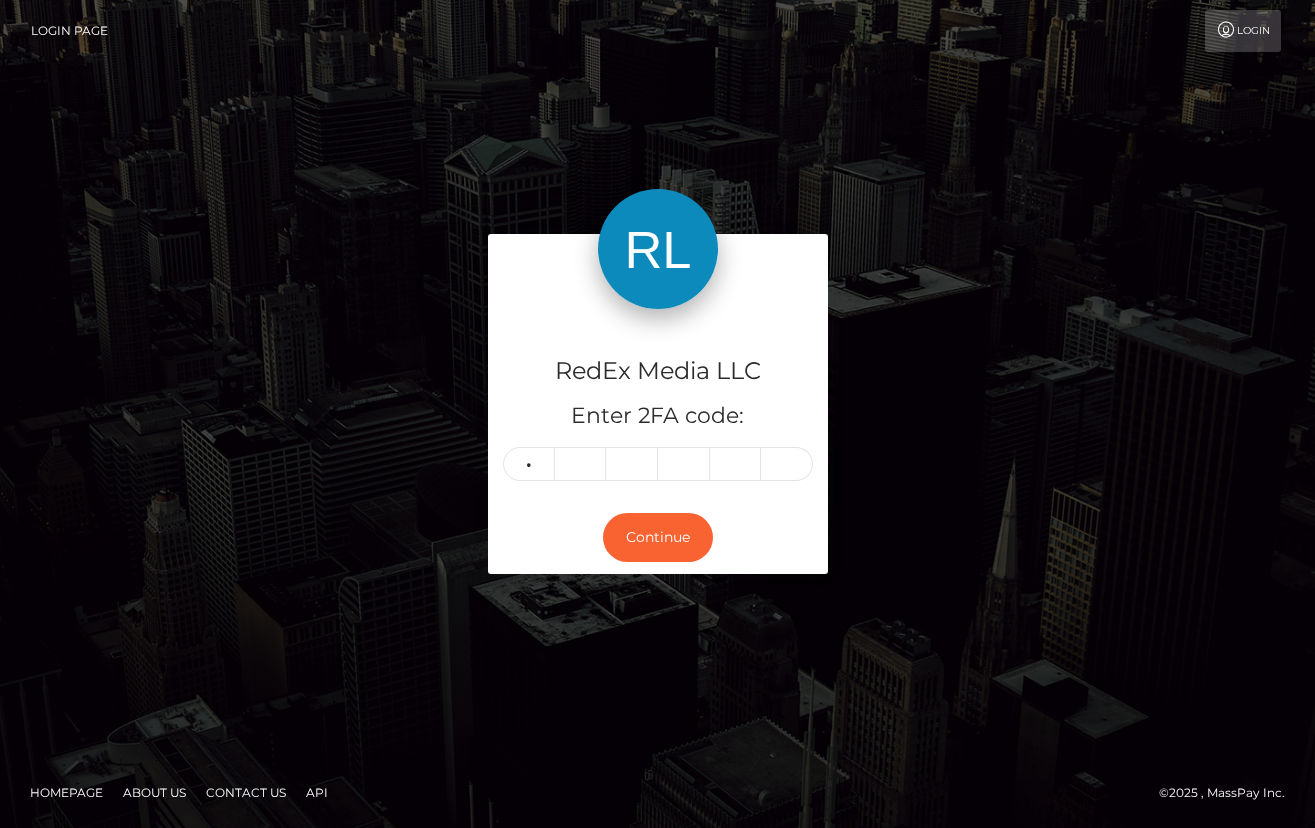 type on "8" 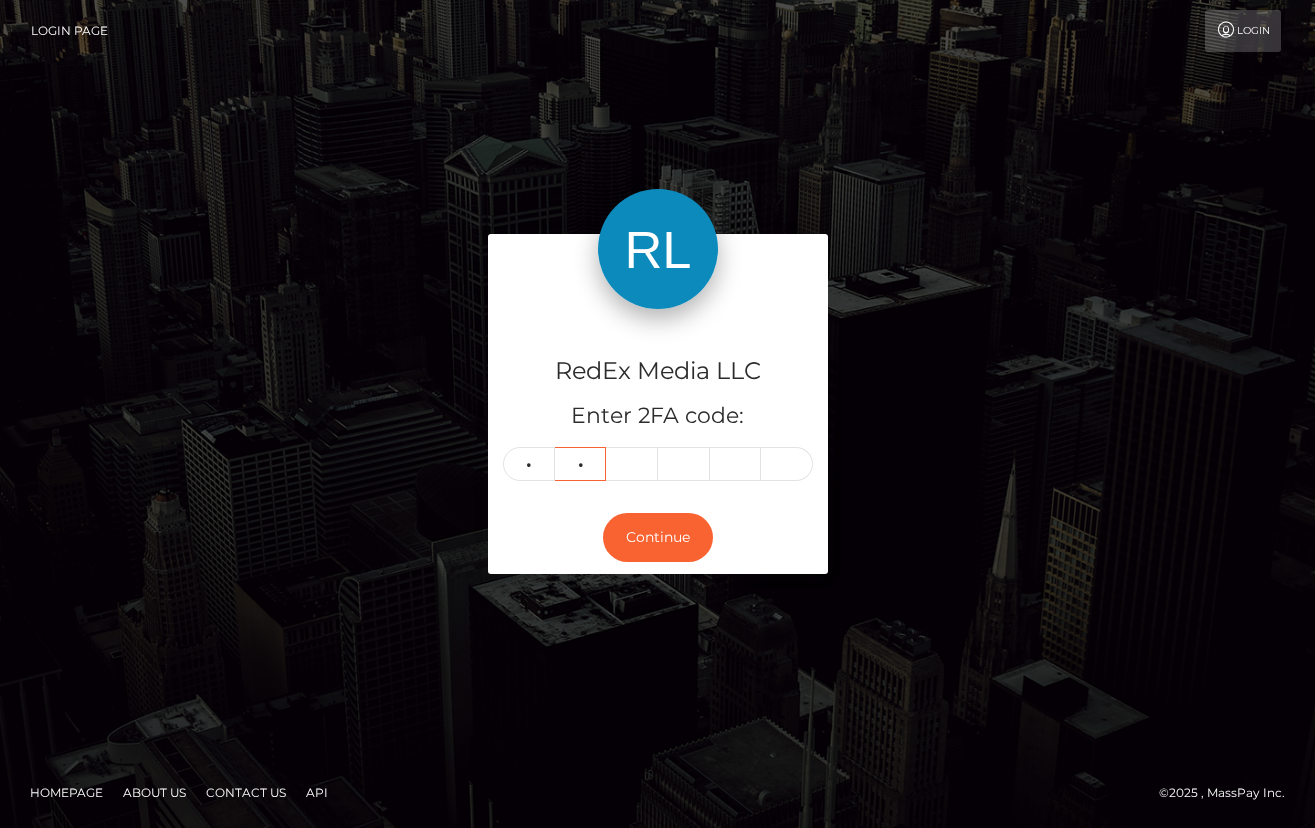 type on "8" 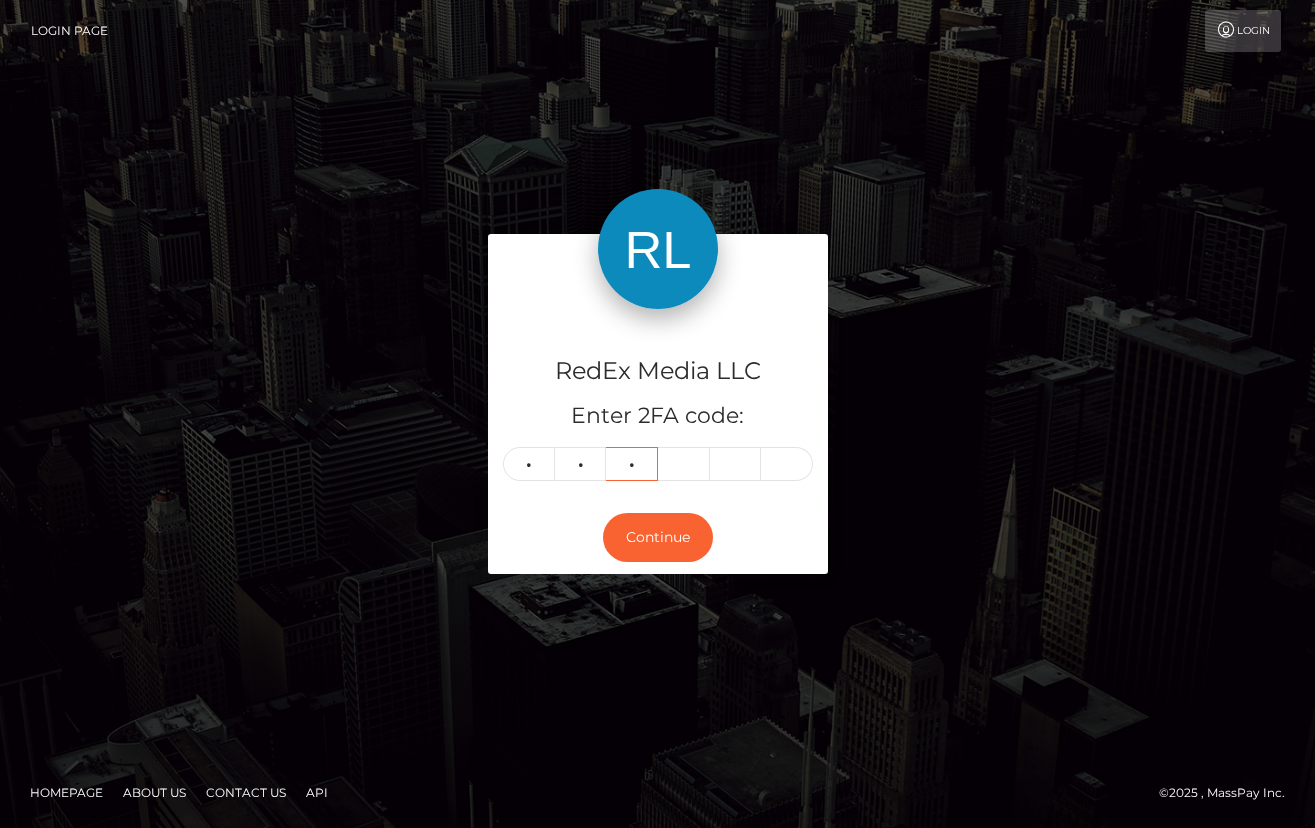 type on "8" 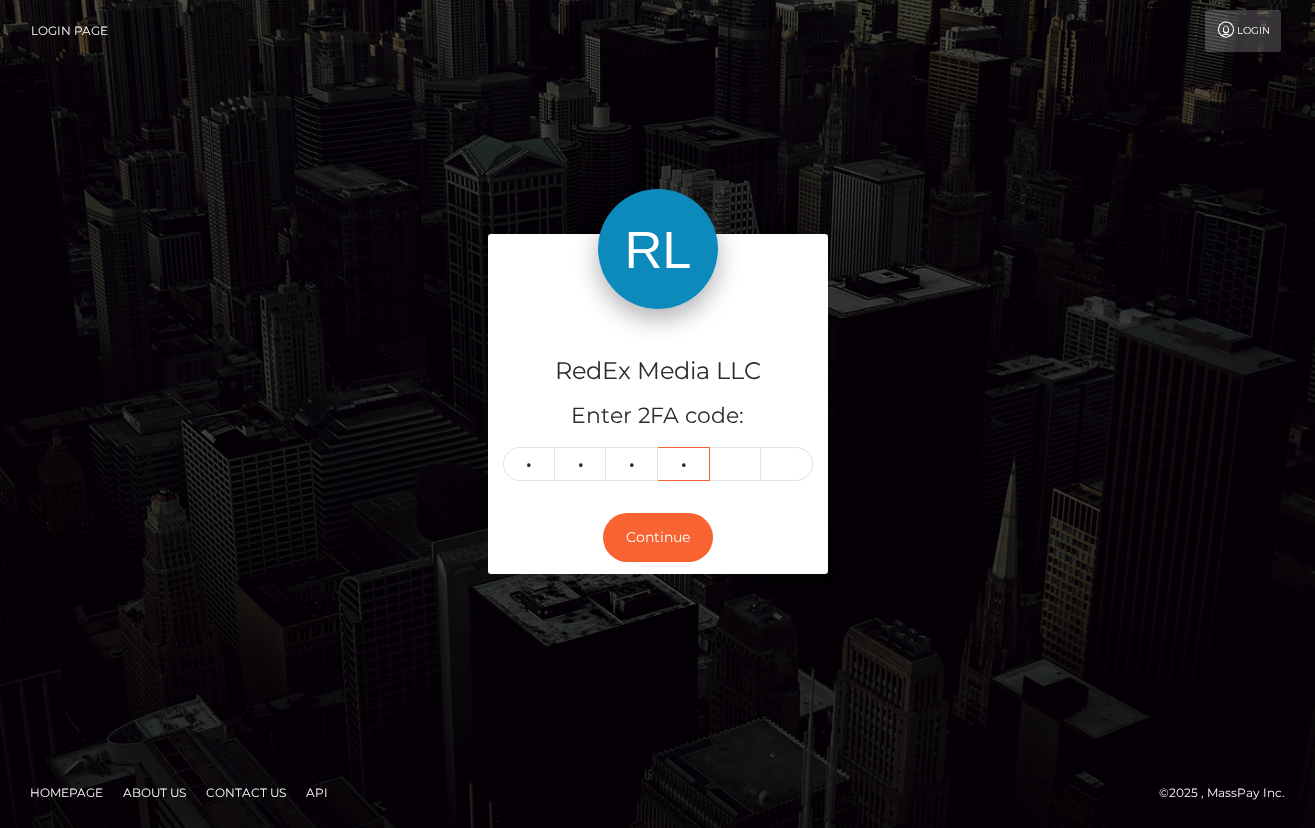 type on "8" 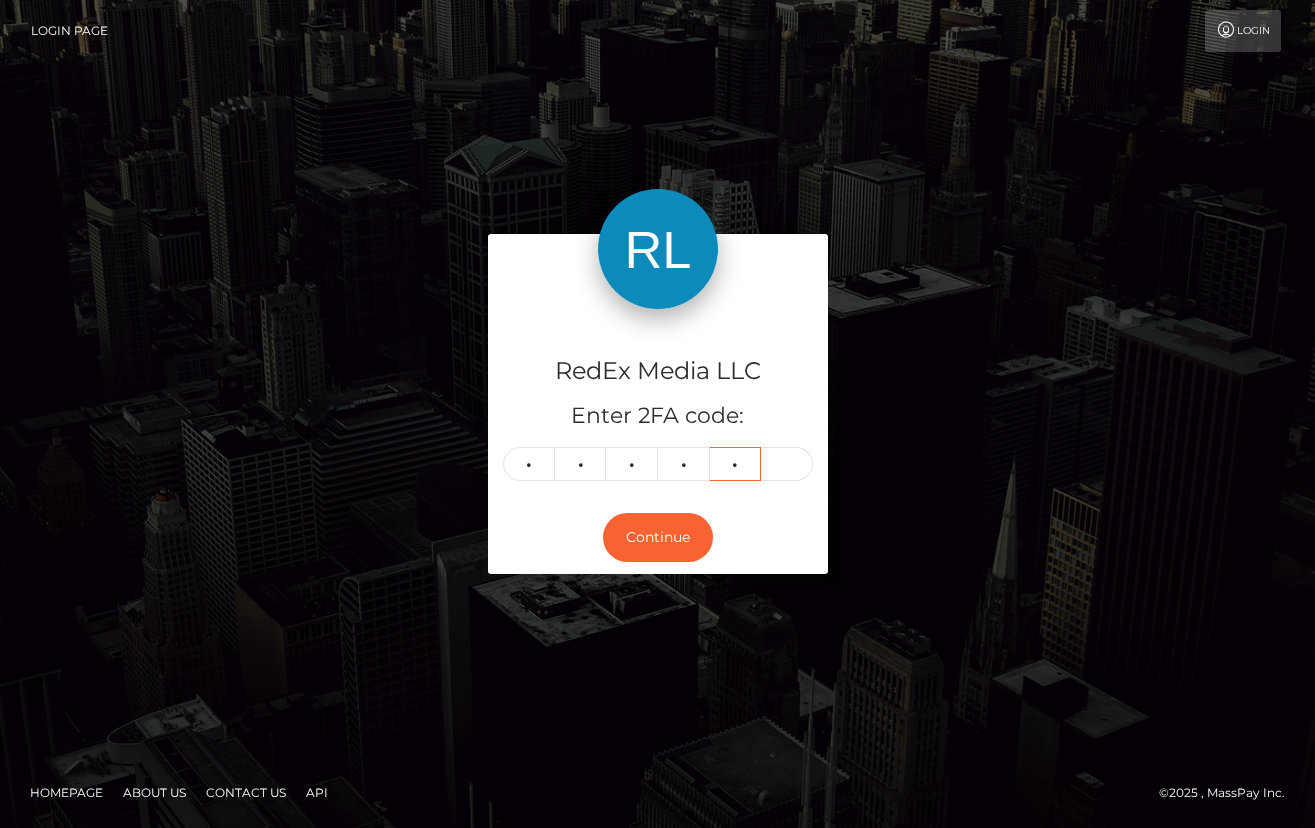 type on "5" 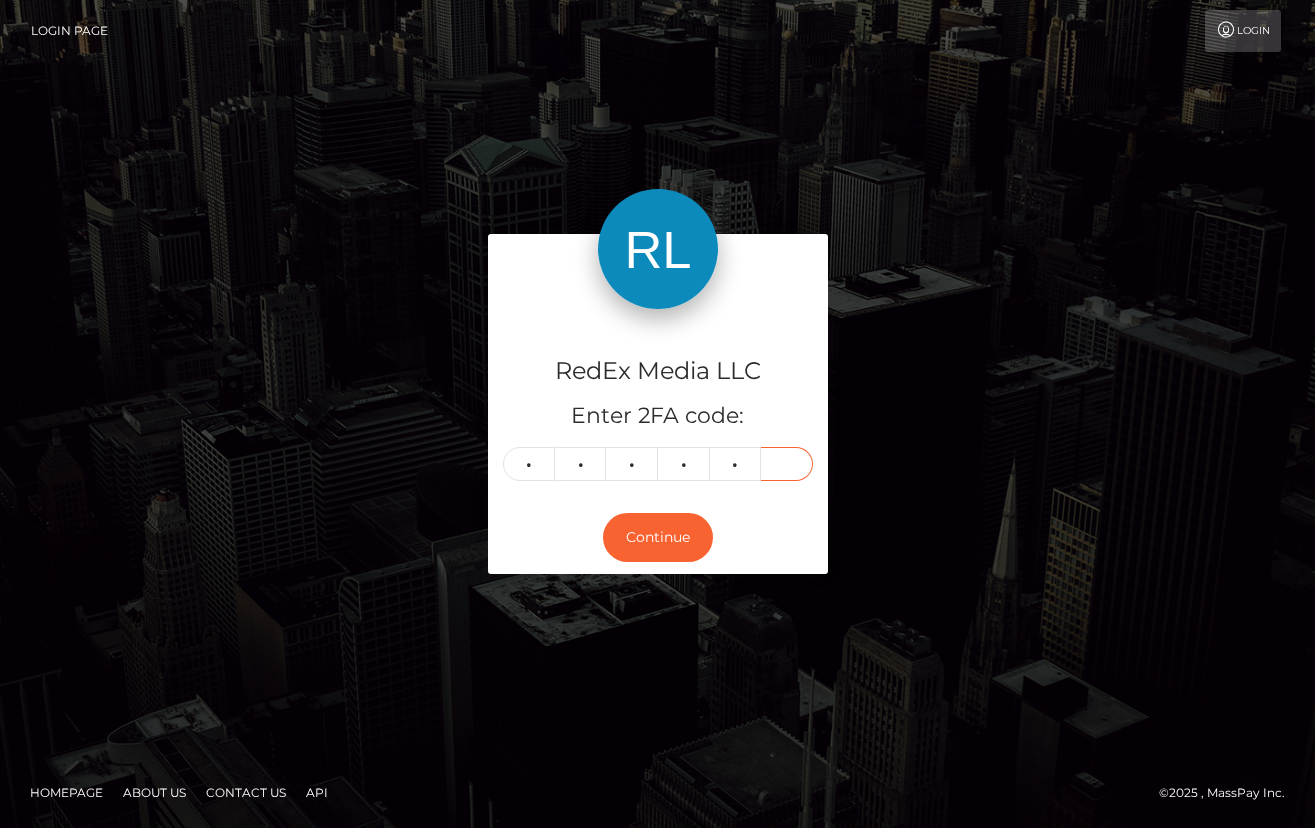 type on "1" 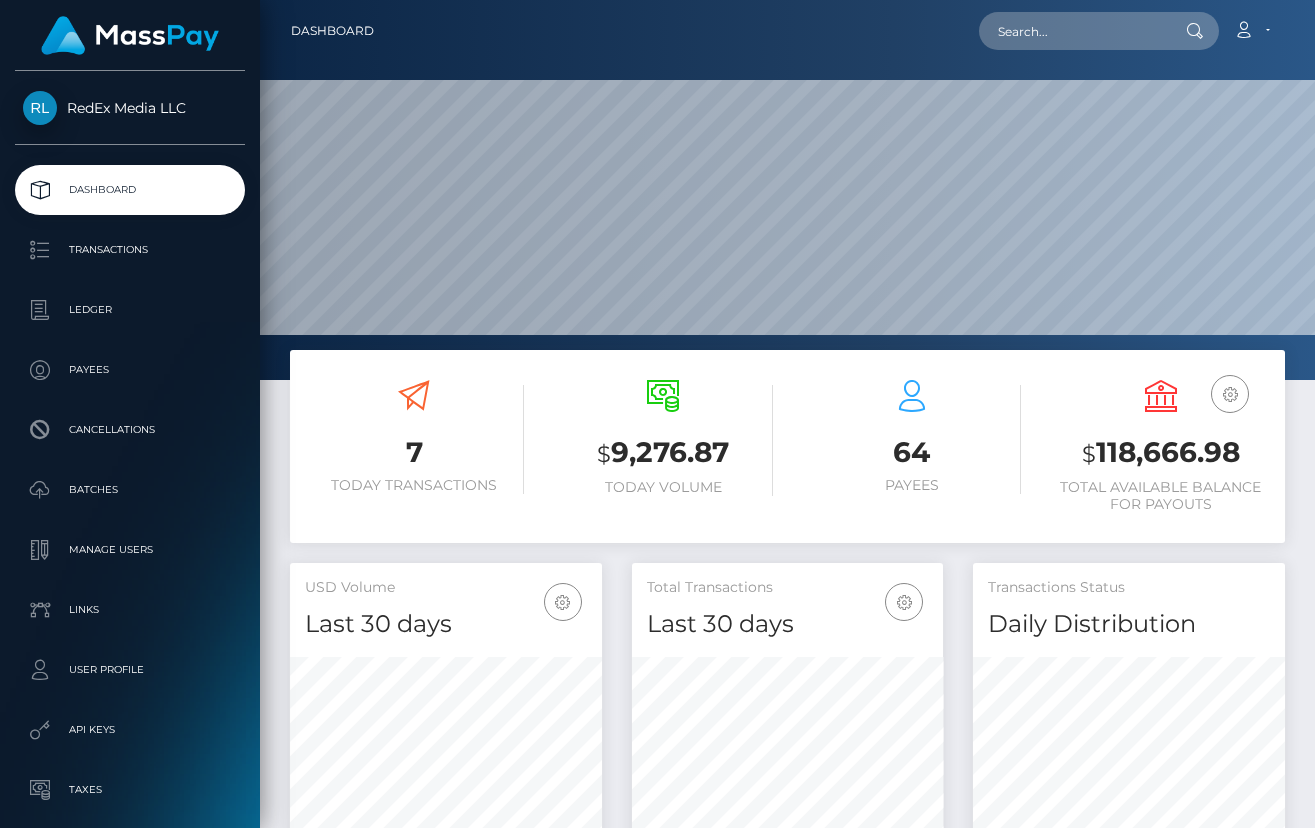 scroll, scrollTop: 0, scrollLeft: 0, axis: both 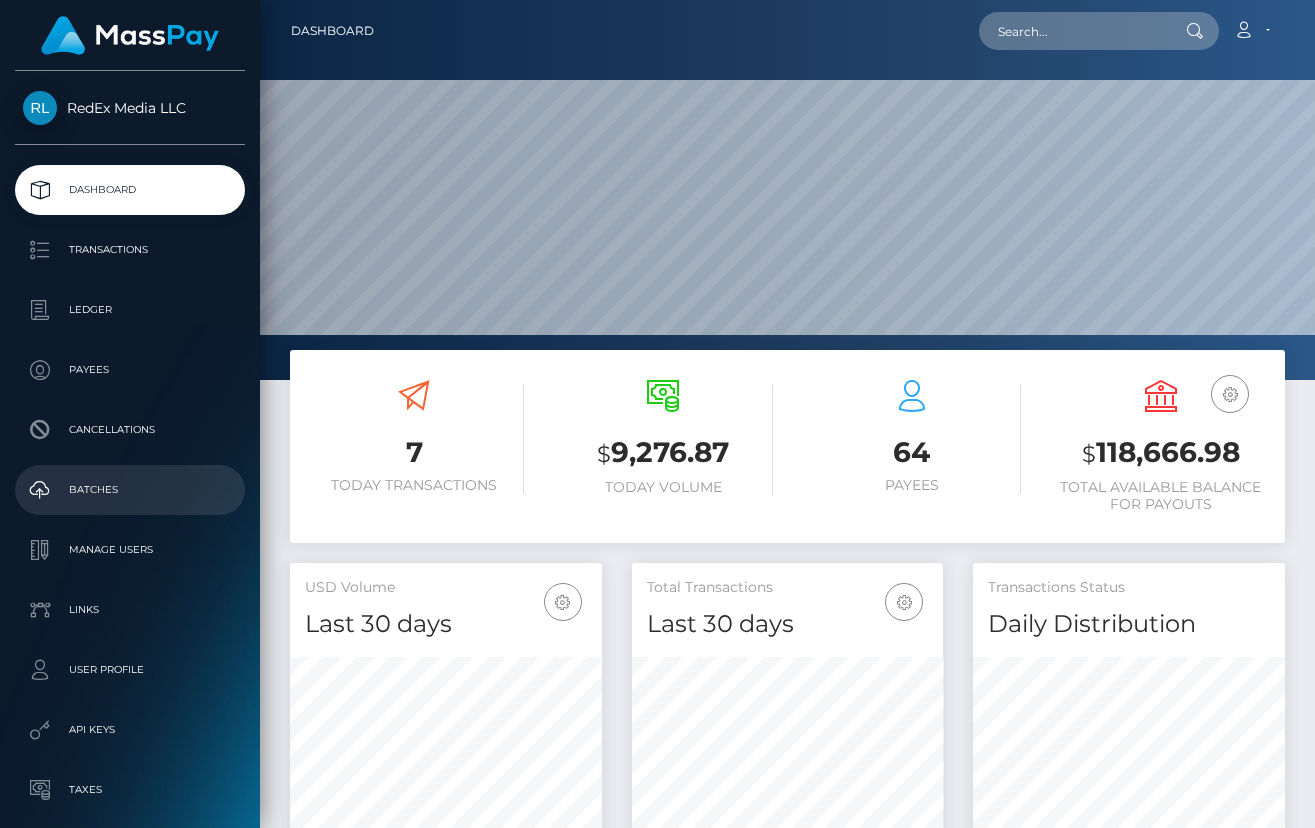 click on "Batches" at bounding box center [130, 490] 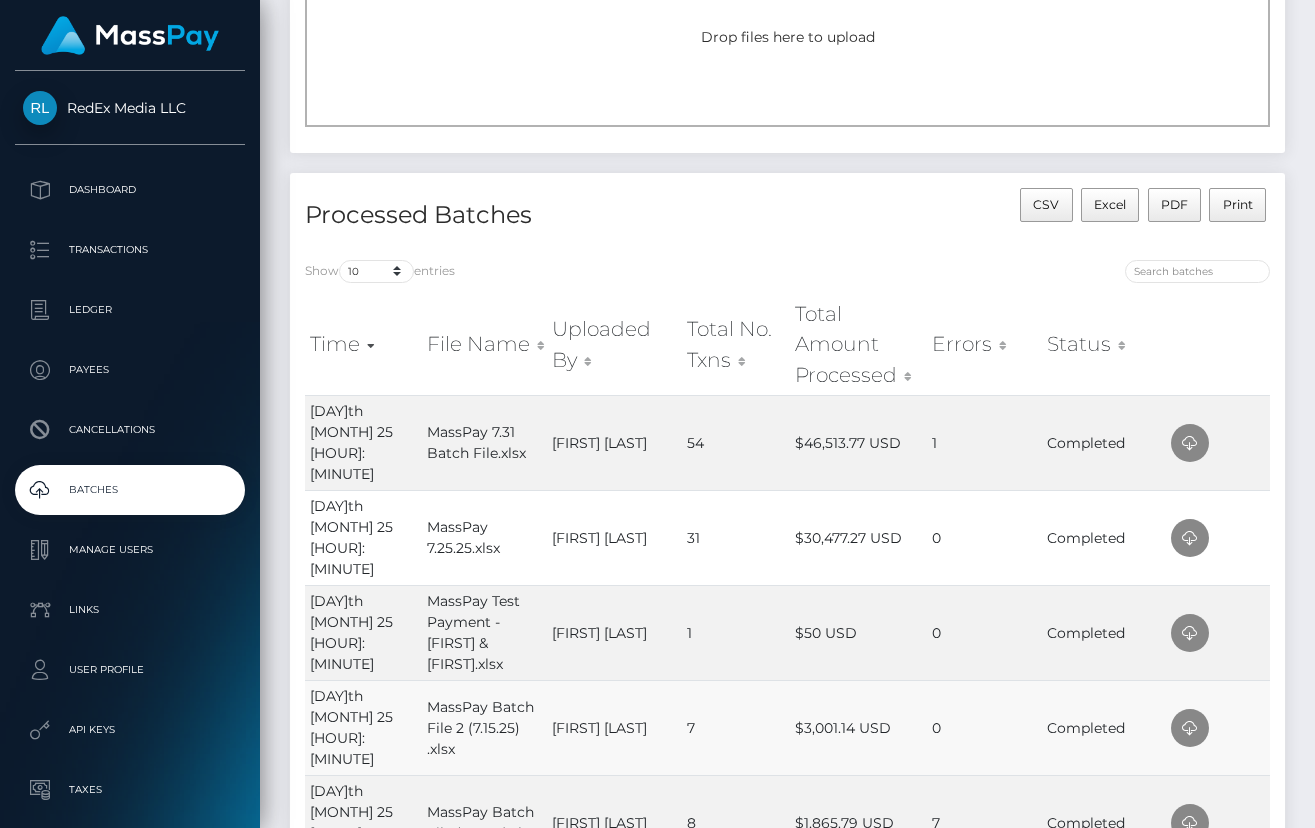 scroll, scrollTop: 216, scrollLeft: 0, axis: vertical 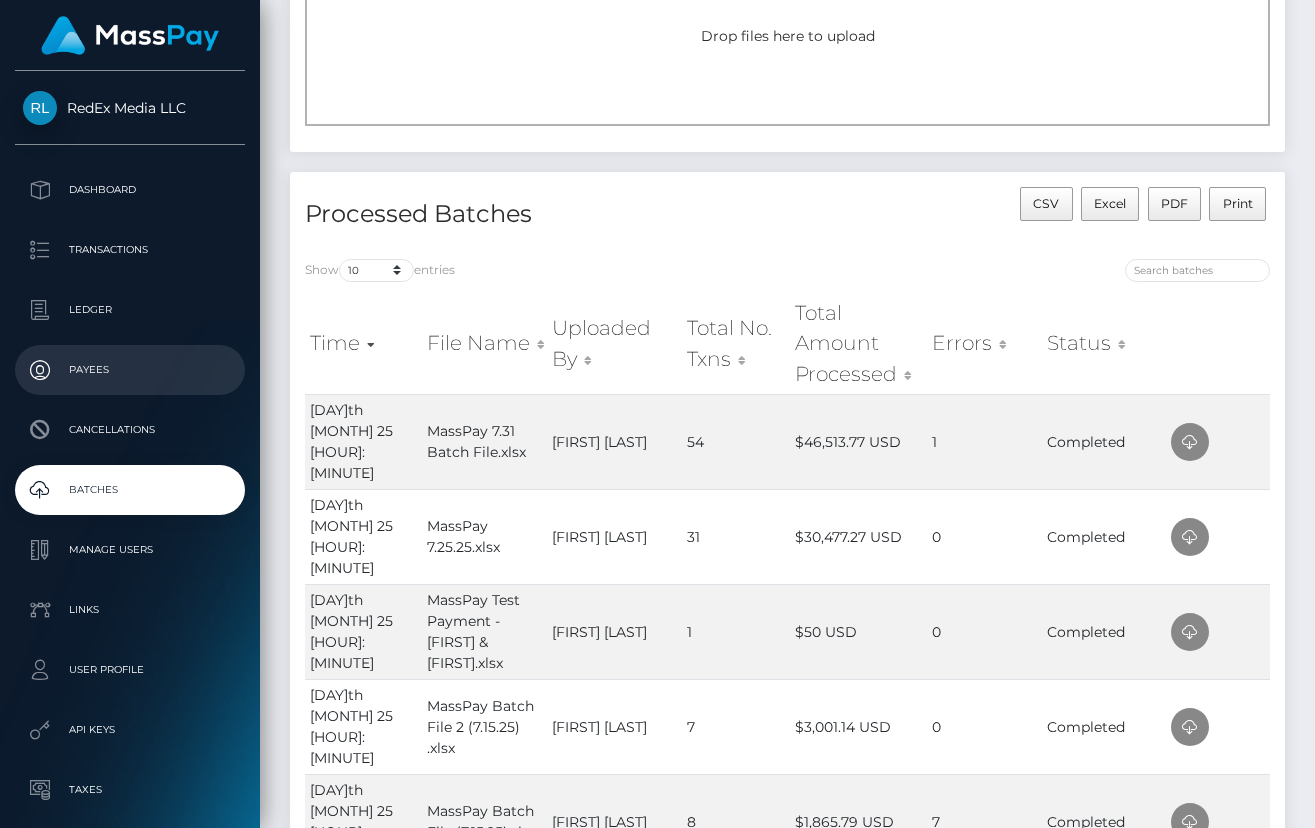 click on "Payees" at bounding box center (130, 370) 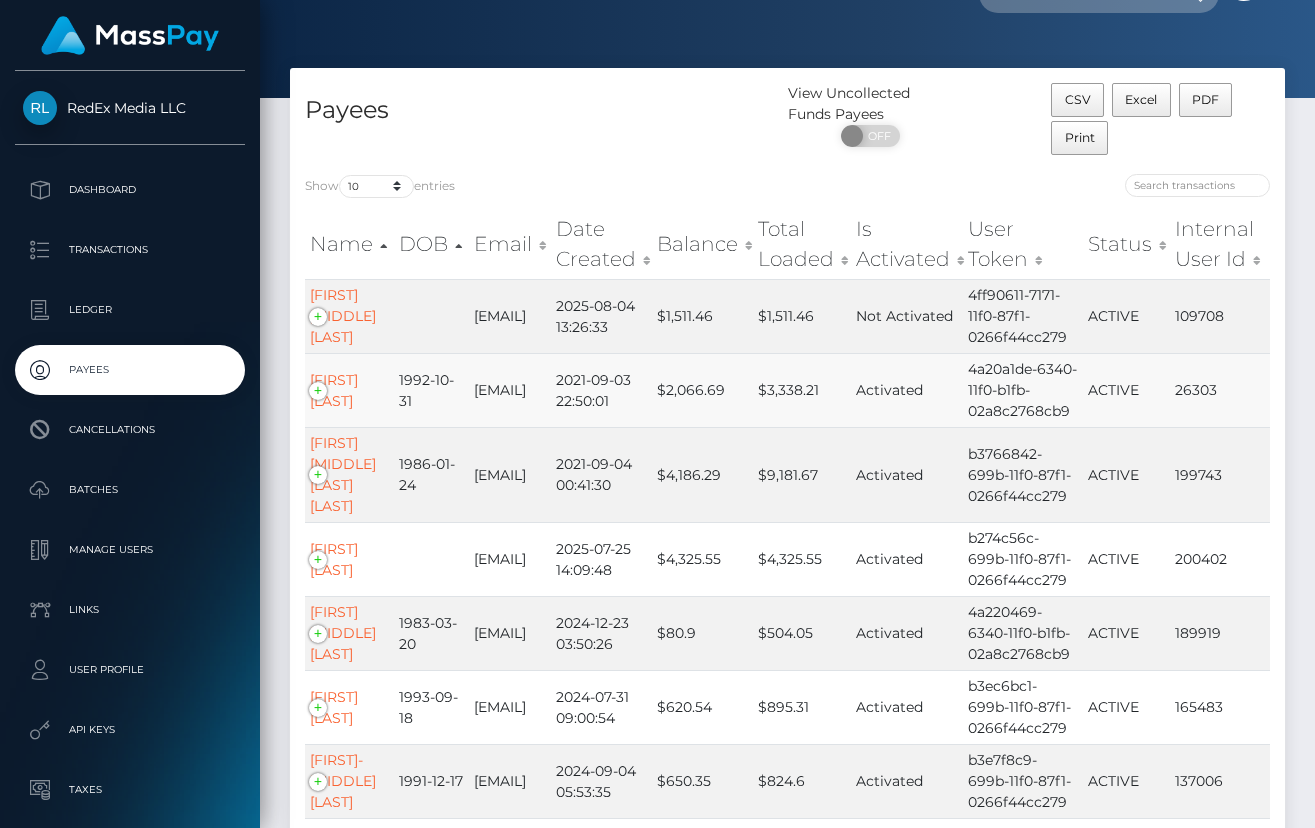 scroll, scrollTop: 40, scrollLeft: 0, axis: vertical 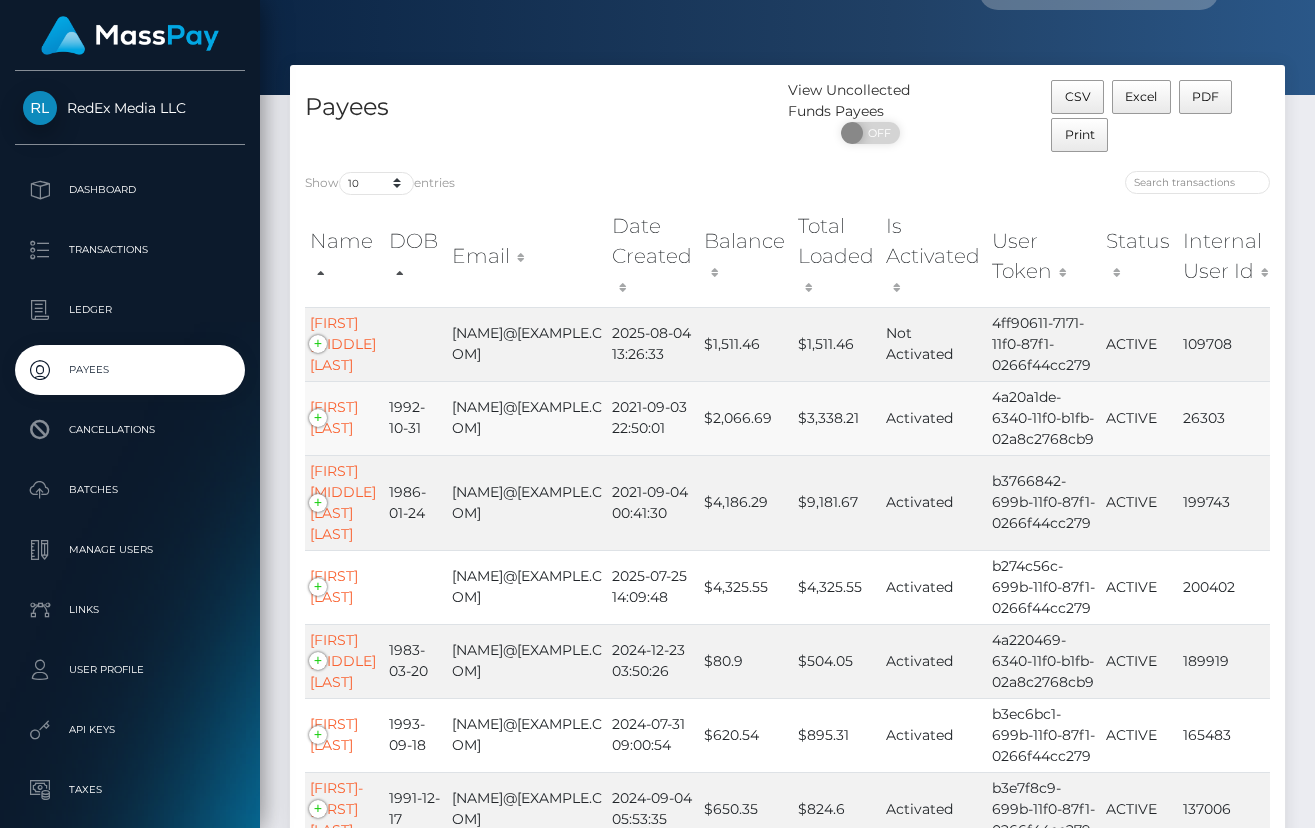 drag, startPoint x: 511, startPoint y: 443, endPoint x: 456, endPoint y: 424, distance: 58.189346 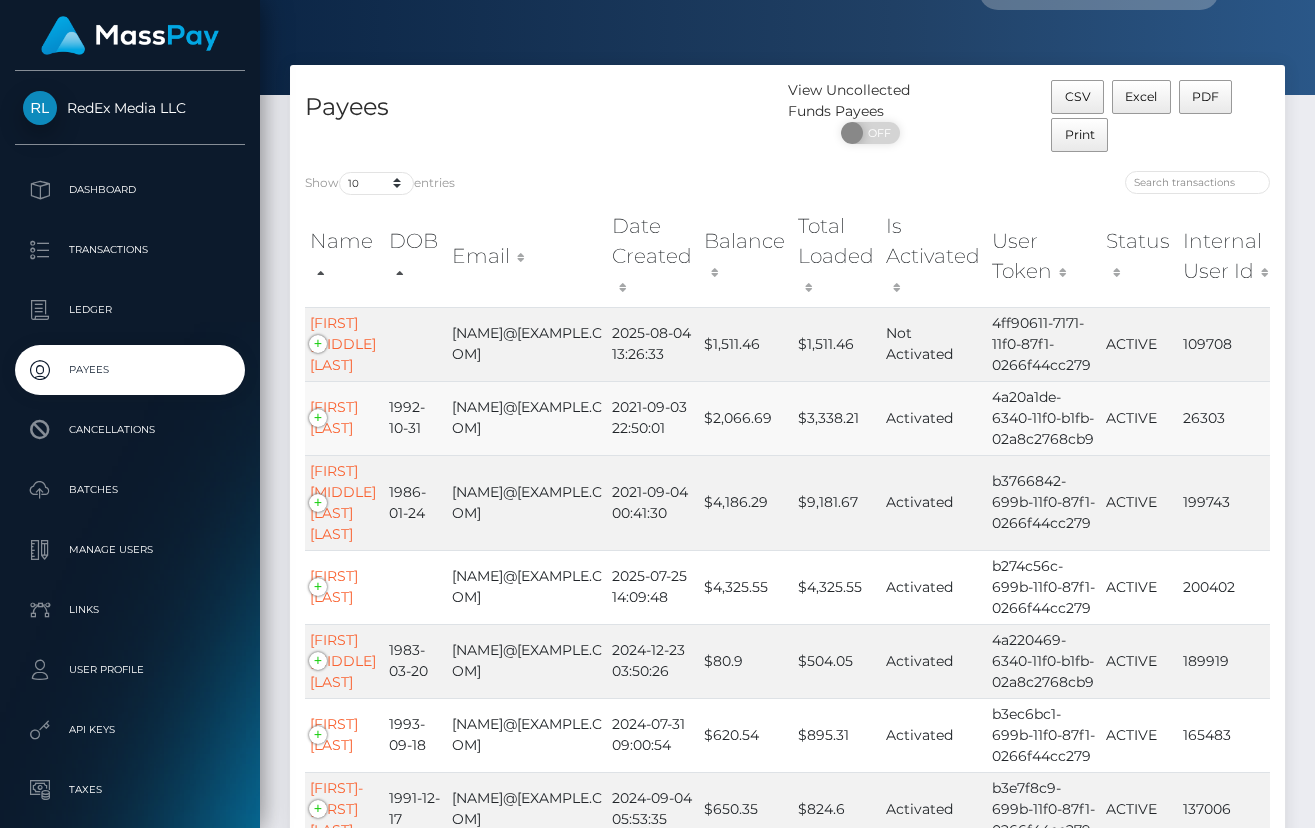 click on "[EMAIL]" at bounding box center (527, 418) 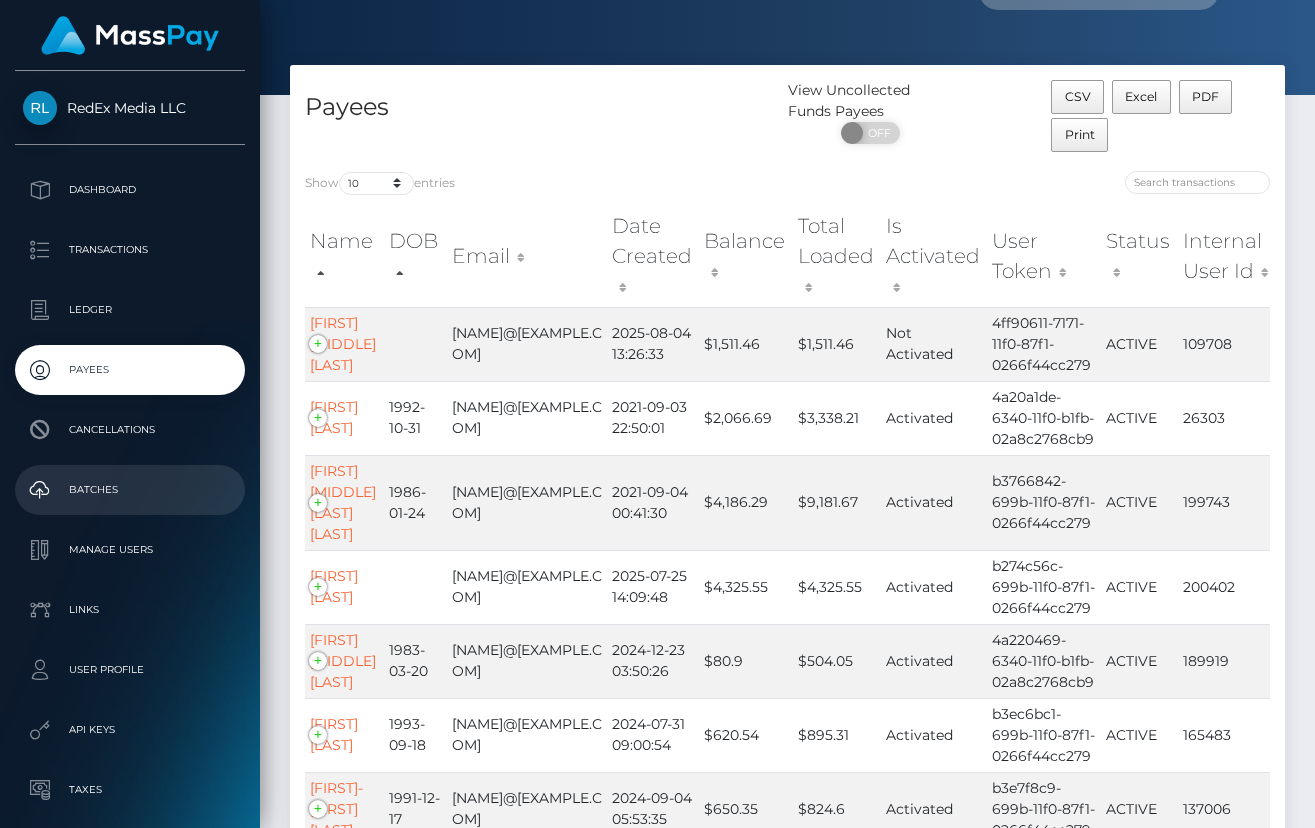 click on "Batches" at bounding box center (130, 490) 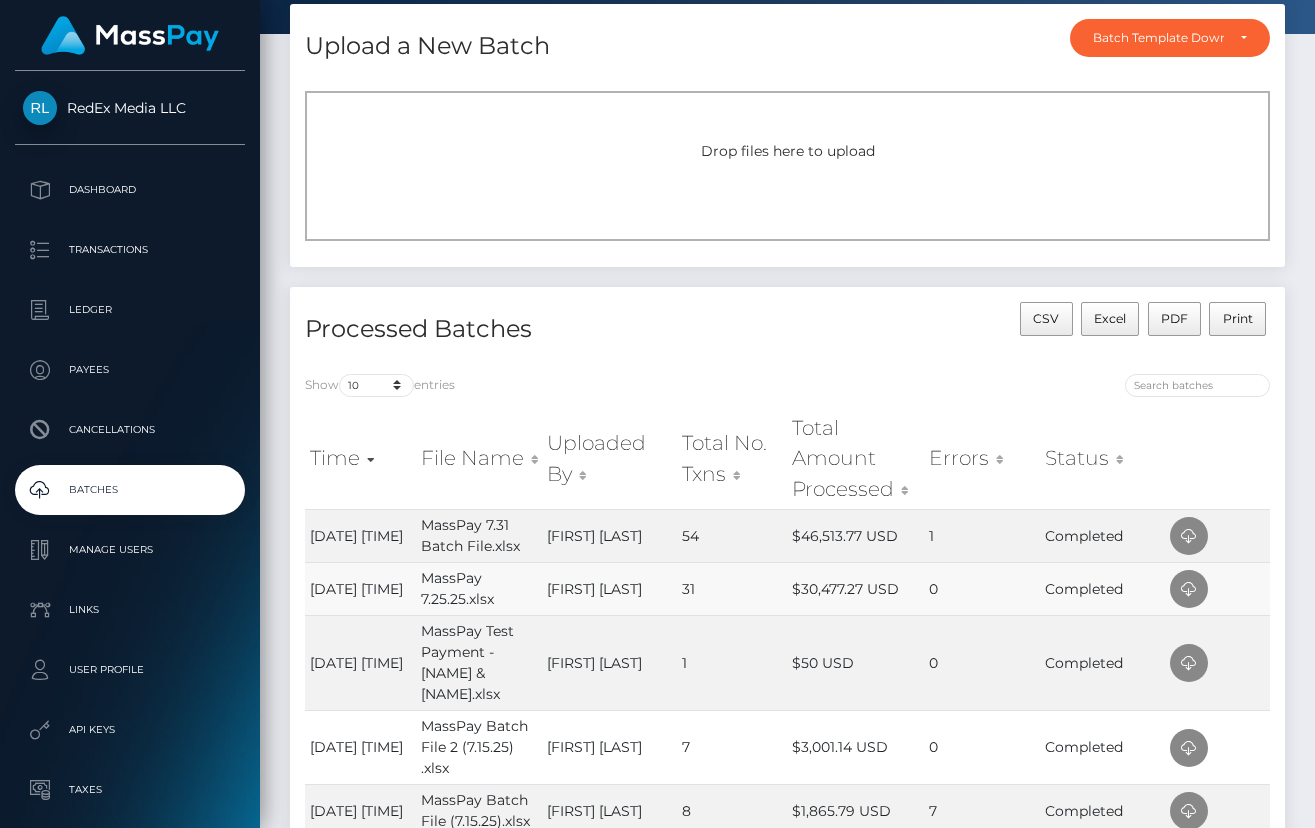 scroll, scrollTop: 132, scrollLeft: 0, axis: vertical 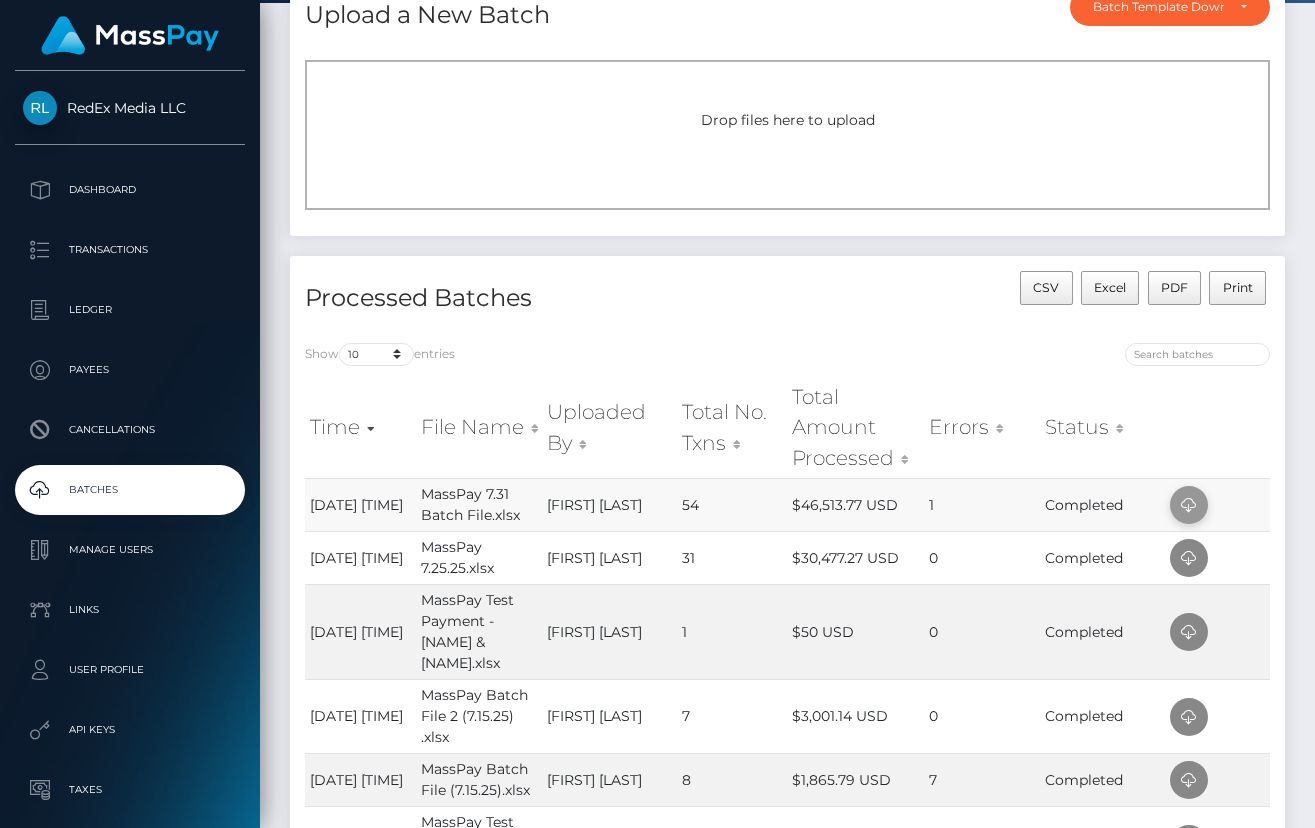 click at bounding box center [1189, 505] 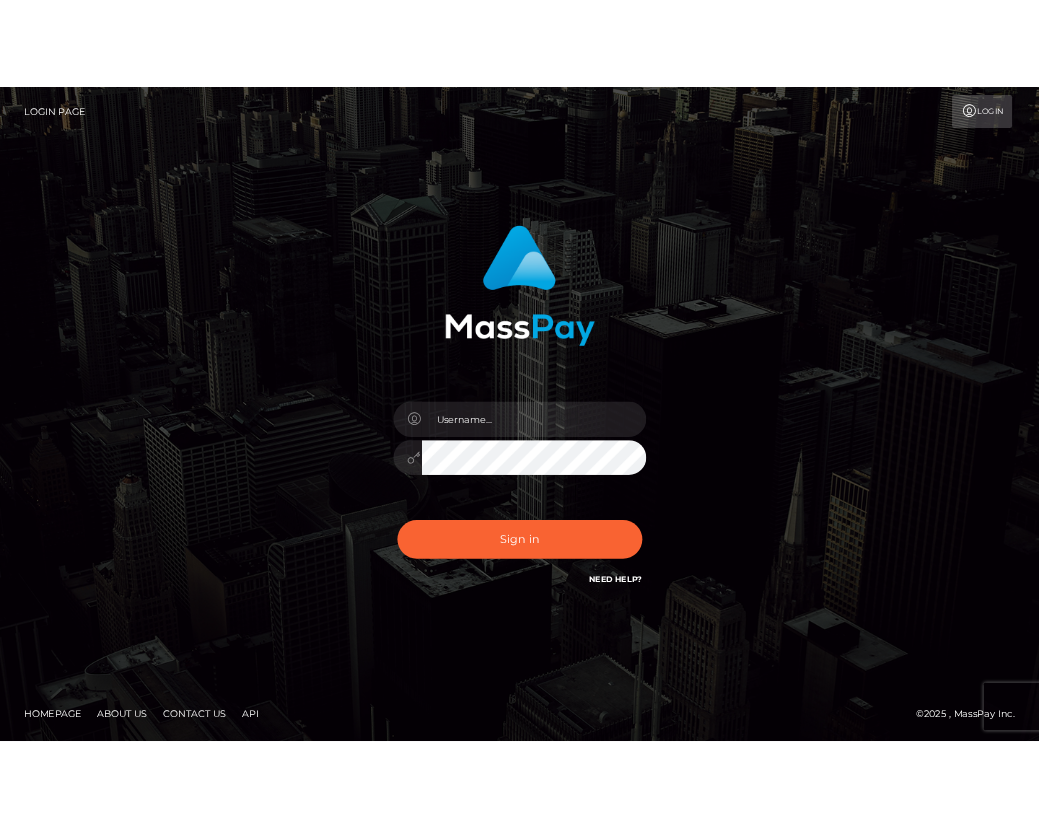 scroll, scrollTop: 0, scrollLeft: 0, axis: both 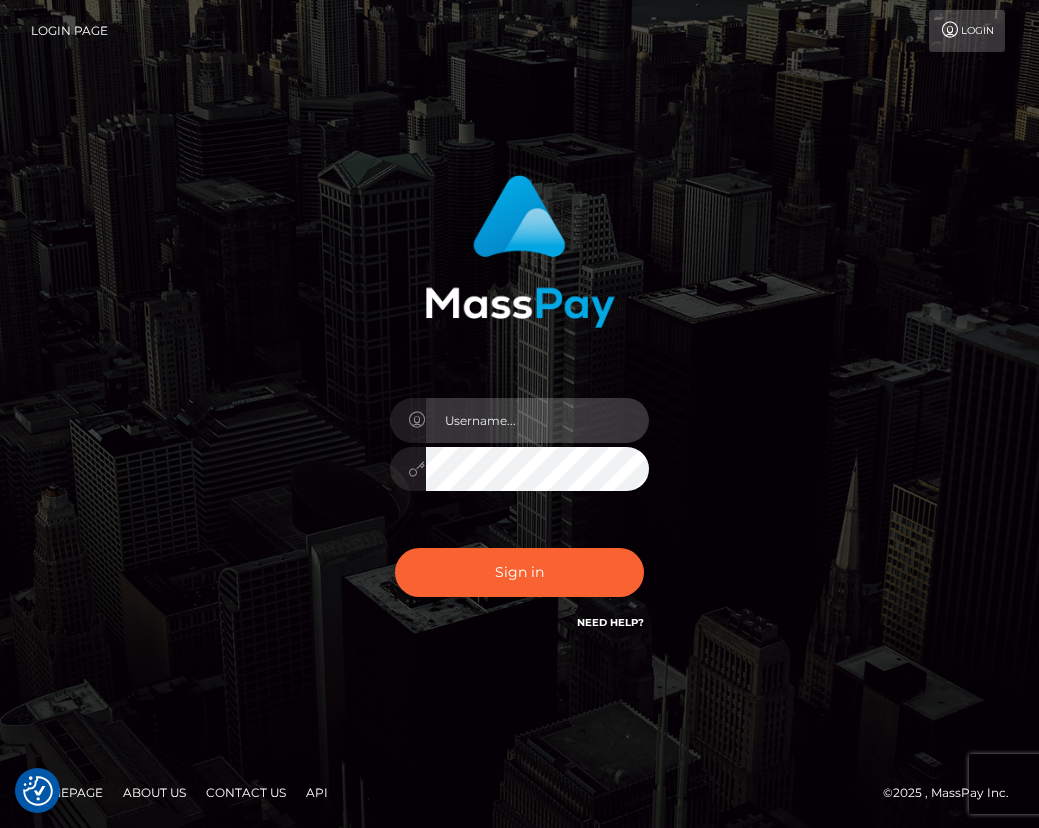 click at bounding box center [538, 420] 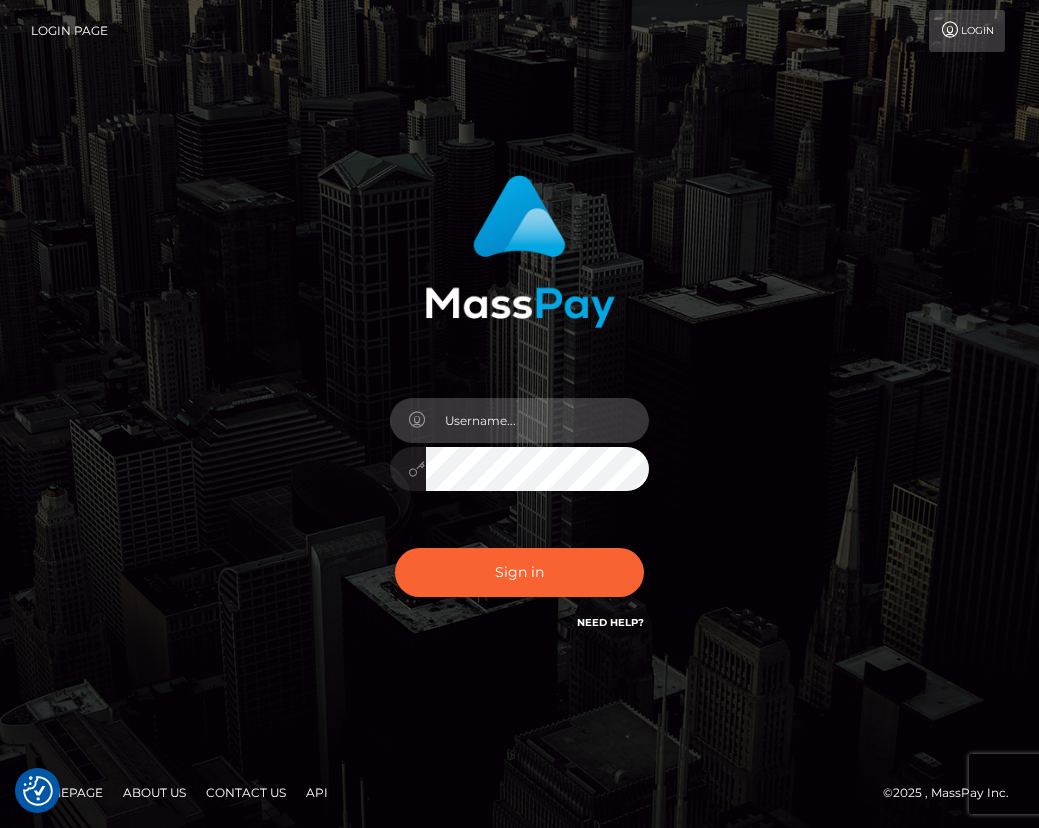 type on "drew guizzetti" 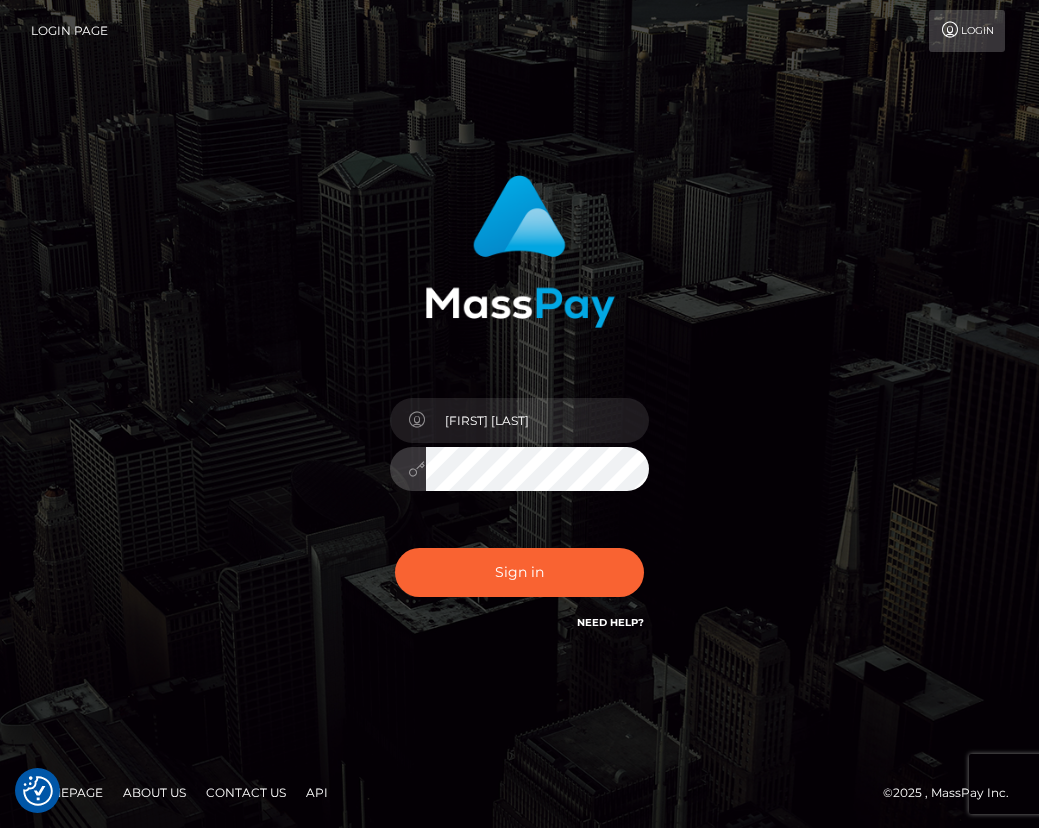 click on "Sign in
Need
Help?" at bounding box center (520, 580) 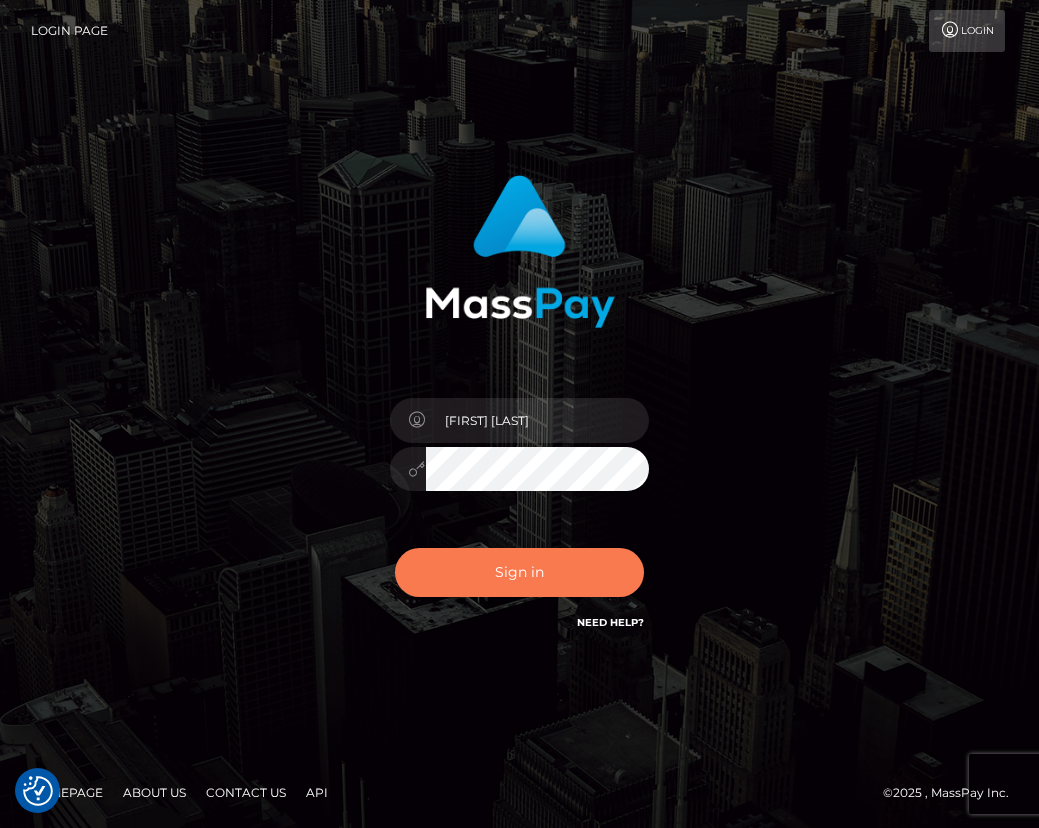 click on "Sign in" at bounding box center [520, 572] 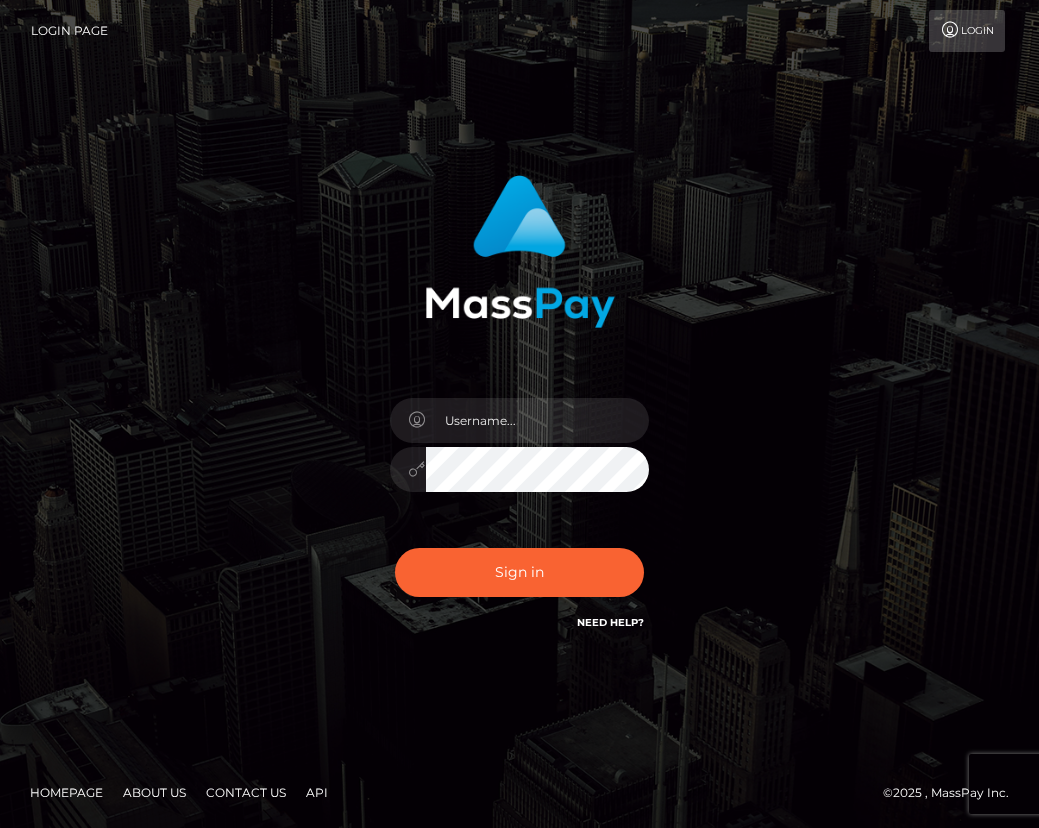 scroll, scrollTop: 0, scrollLeft: 0, axis: both 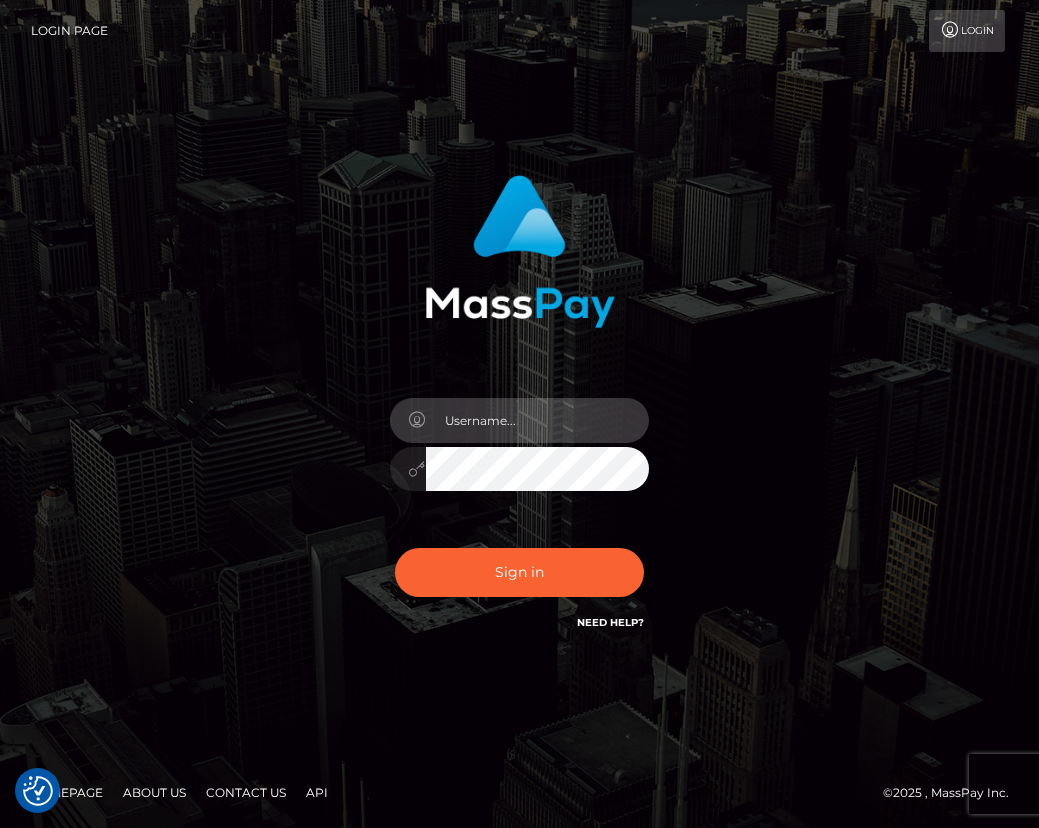 click at bounding box center [538, 420] 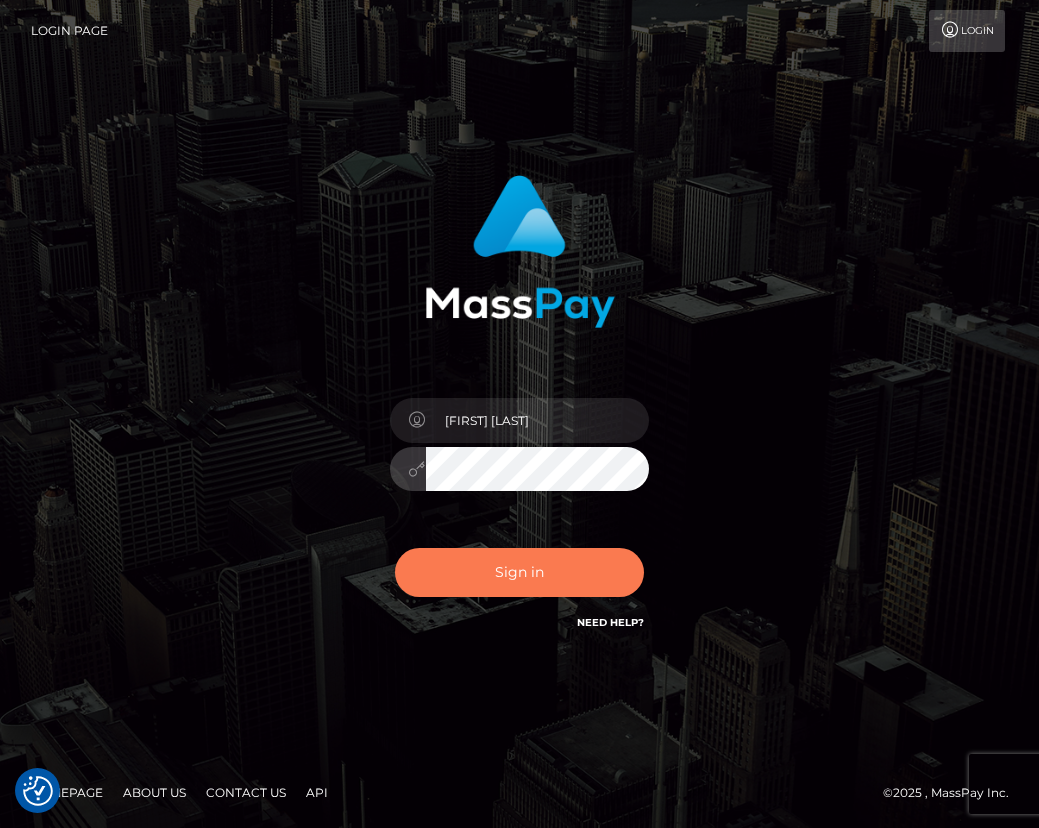 click on "Sign in" at bounding box center [520, 572] 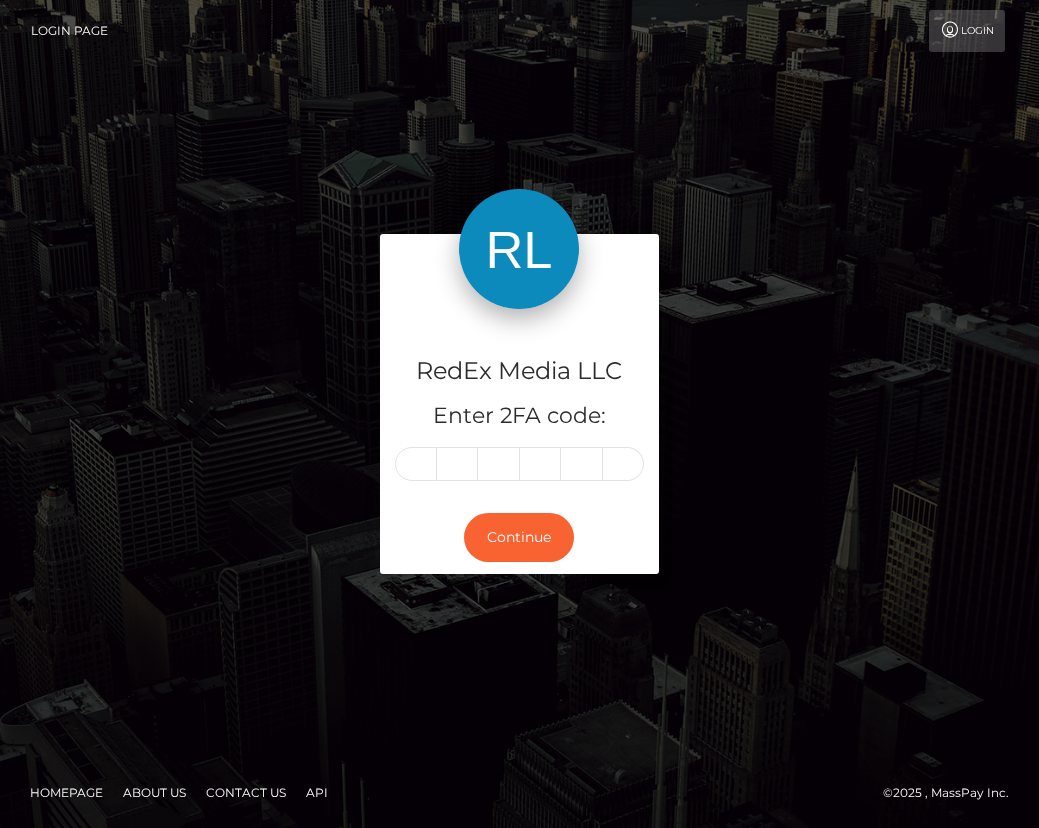 scroll, scrollTop: 0, scrollLeft: 0, axis: both 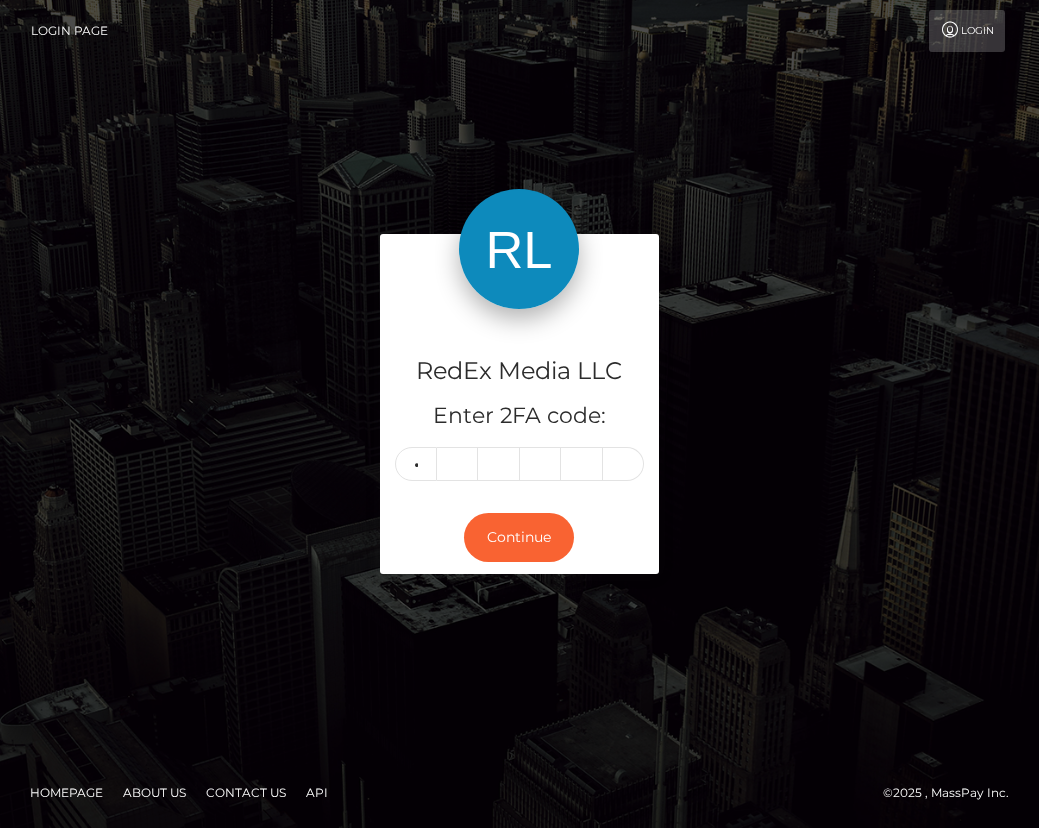 type on "3" 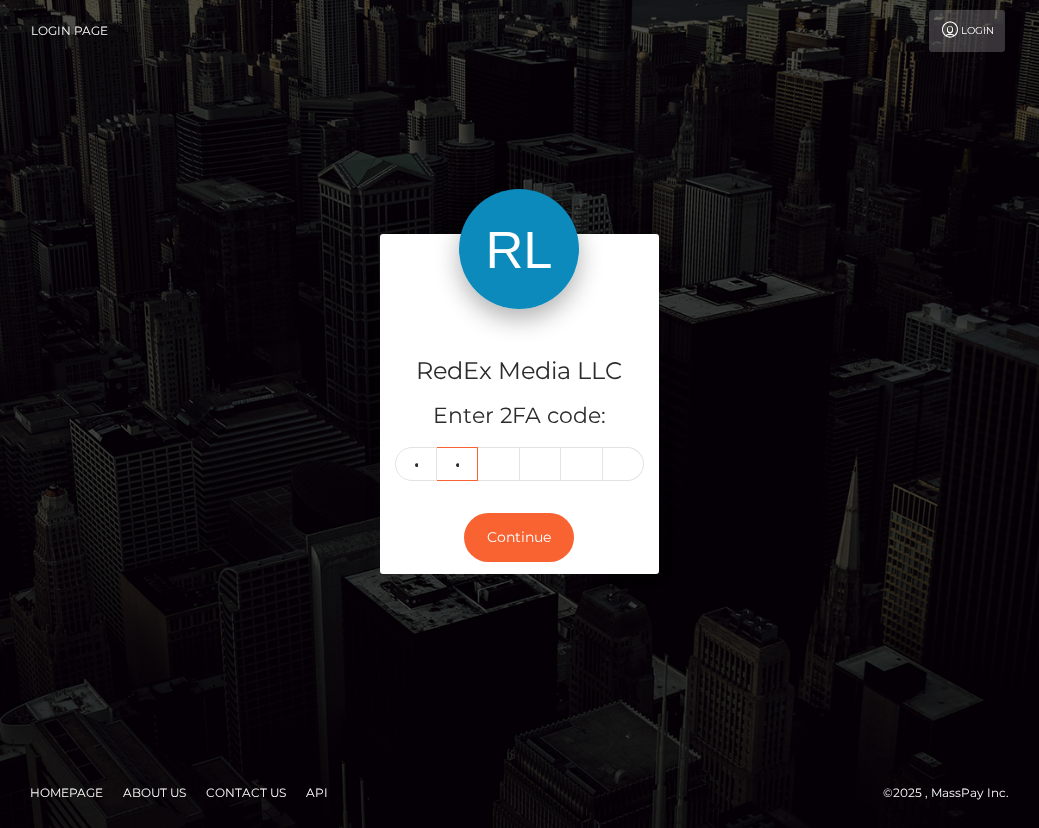type on "7" 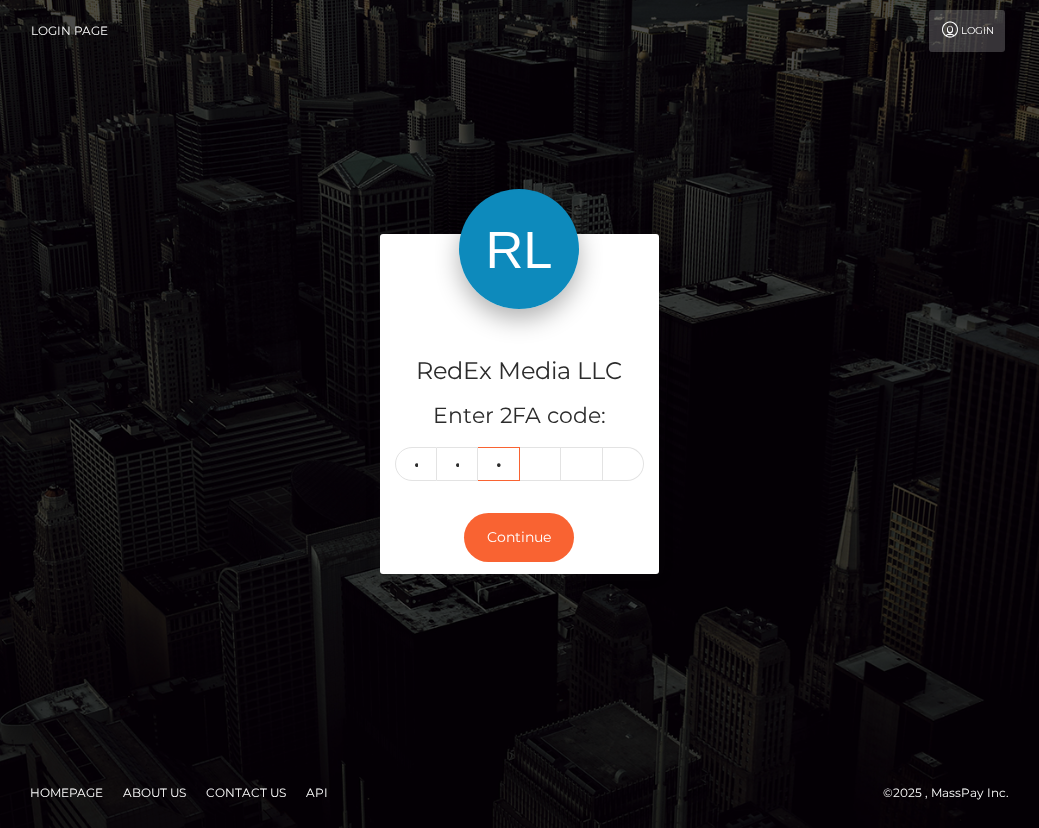 type on "3" 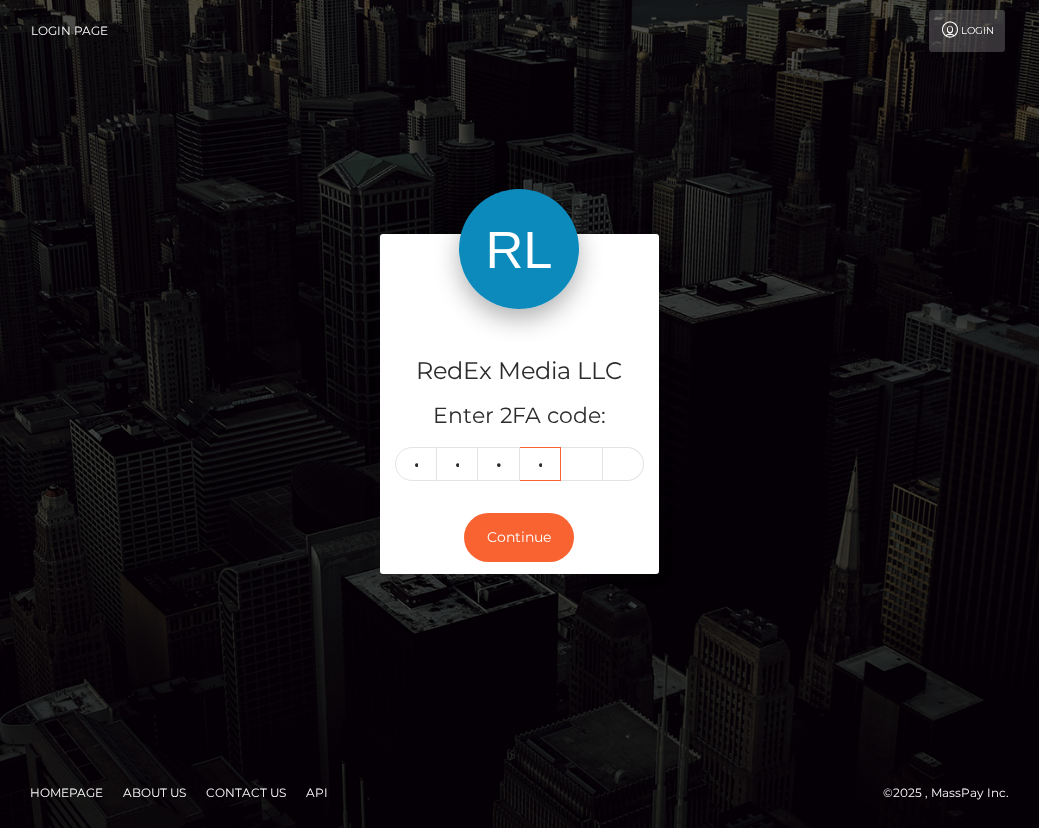 type on "9" 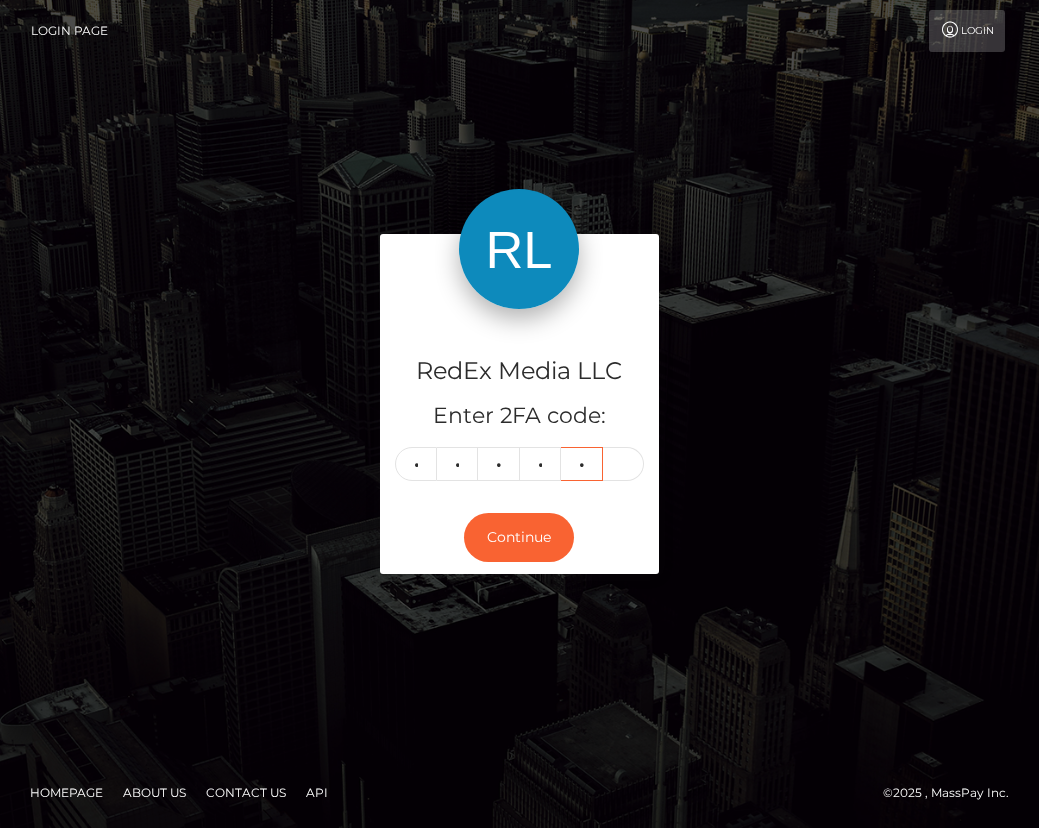 type on "6" 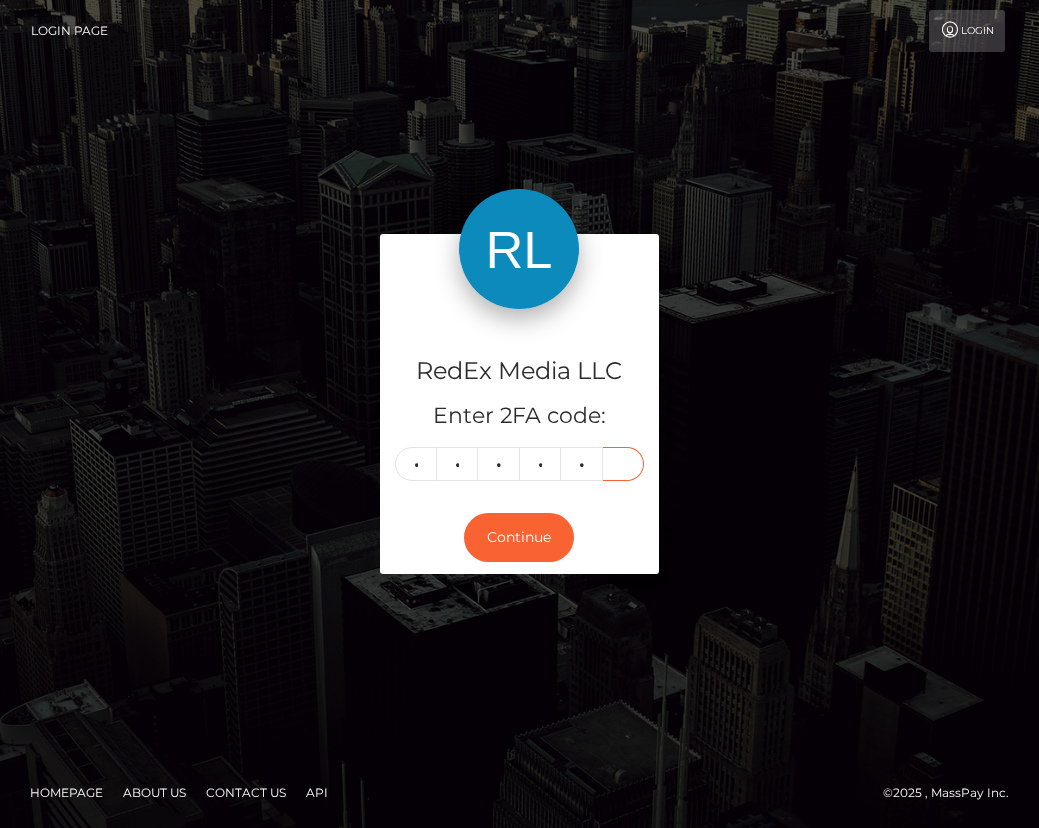 type on "5" 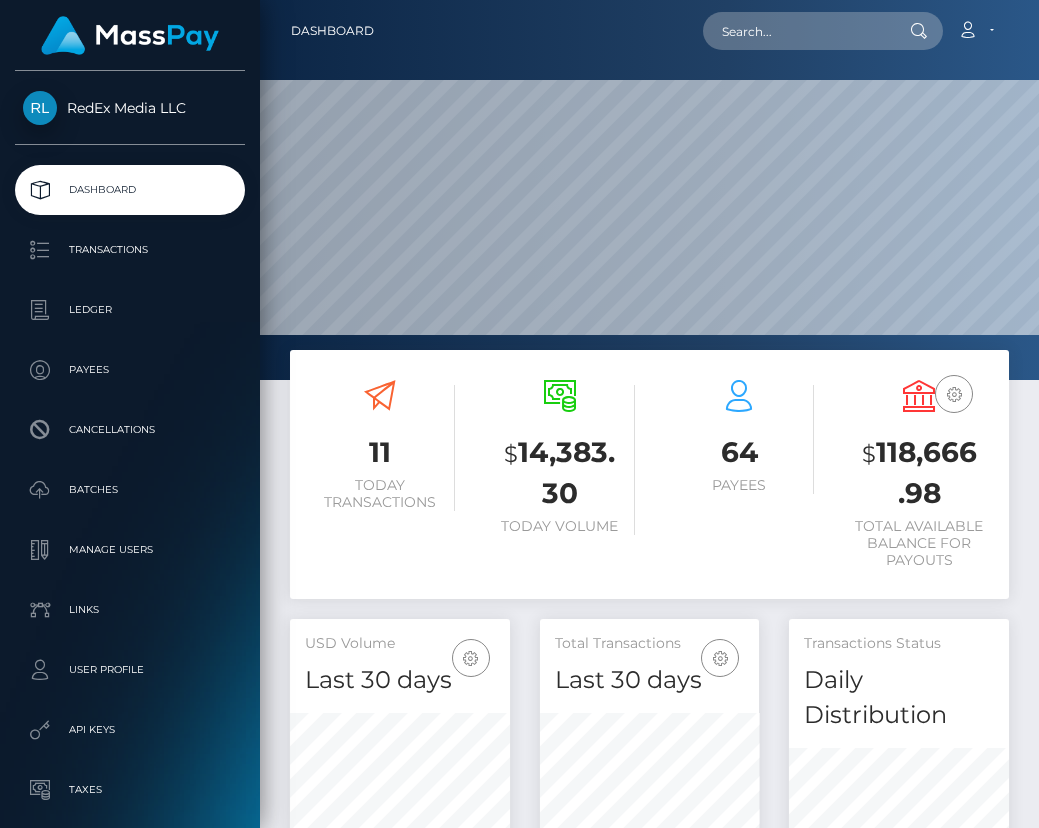 scroll, scrollTop: 0, scrollLeft: 0, axis: both 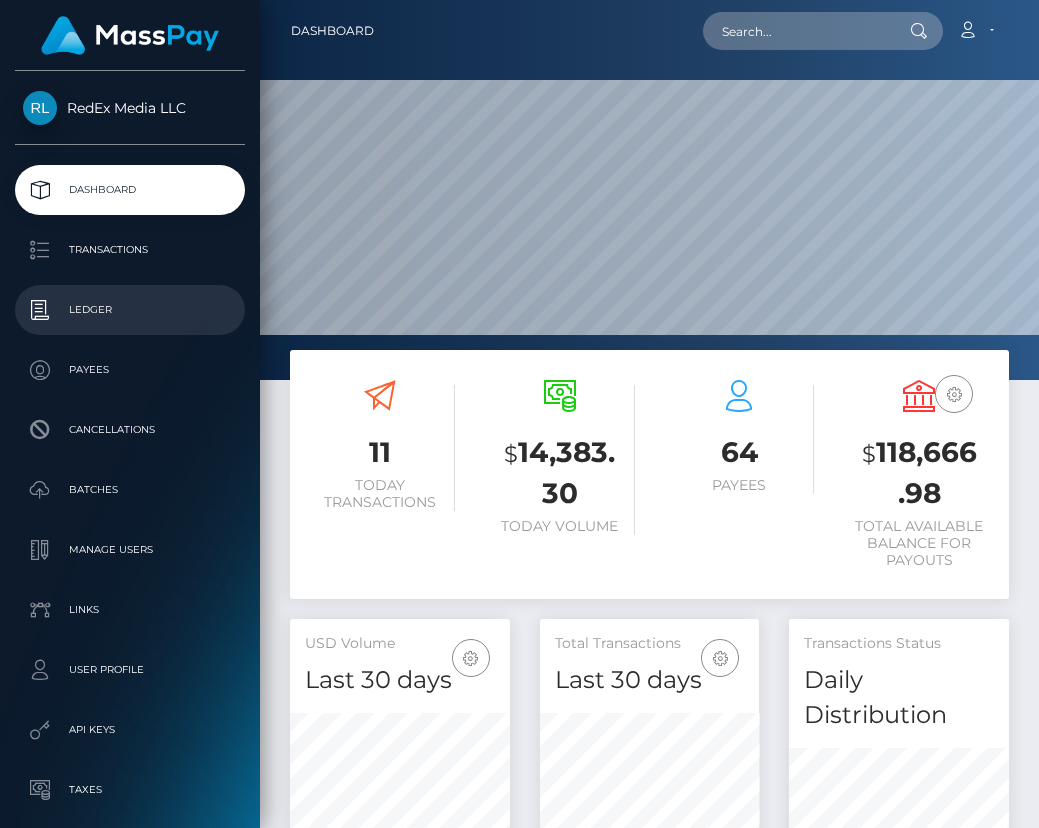 click on "Ledger" at bounding box center (130, 310) 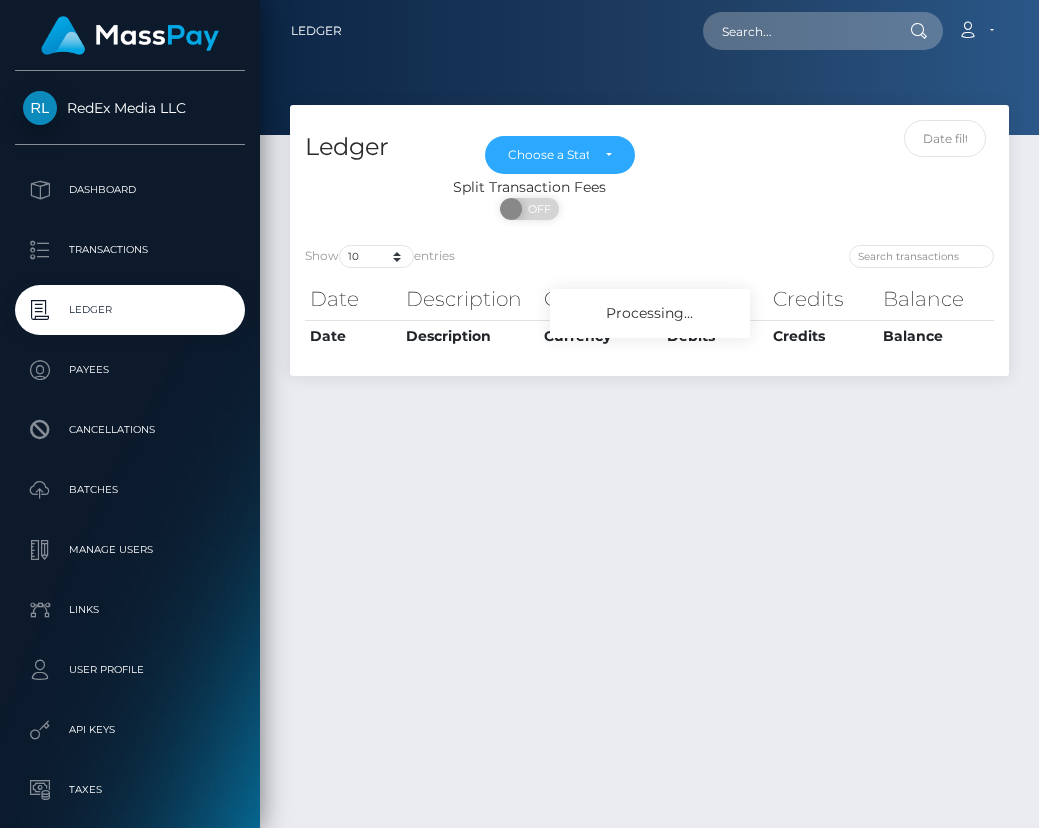 scroll, scrollTop: 0, scrollLeft: 0, axis: both 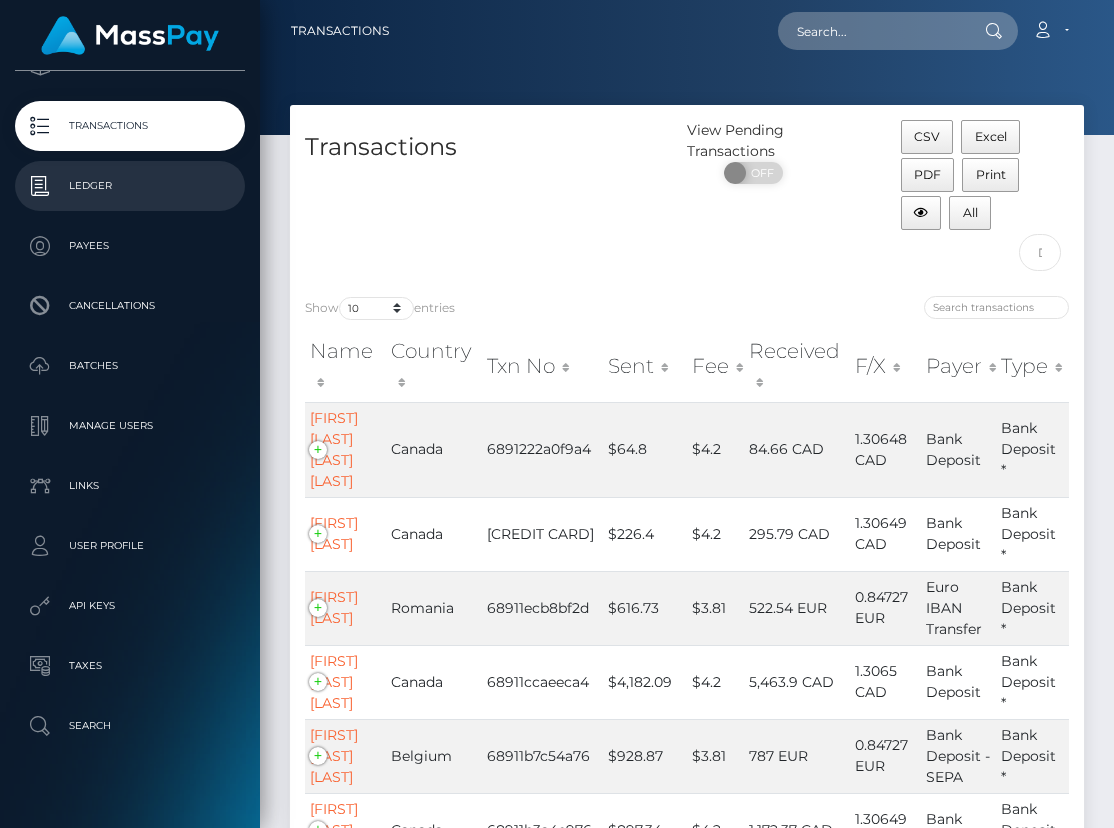 click on "Ledger" at bounding box center [130, 186] 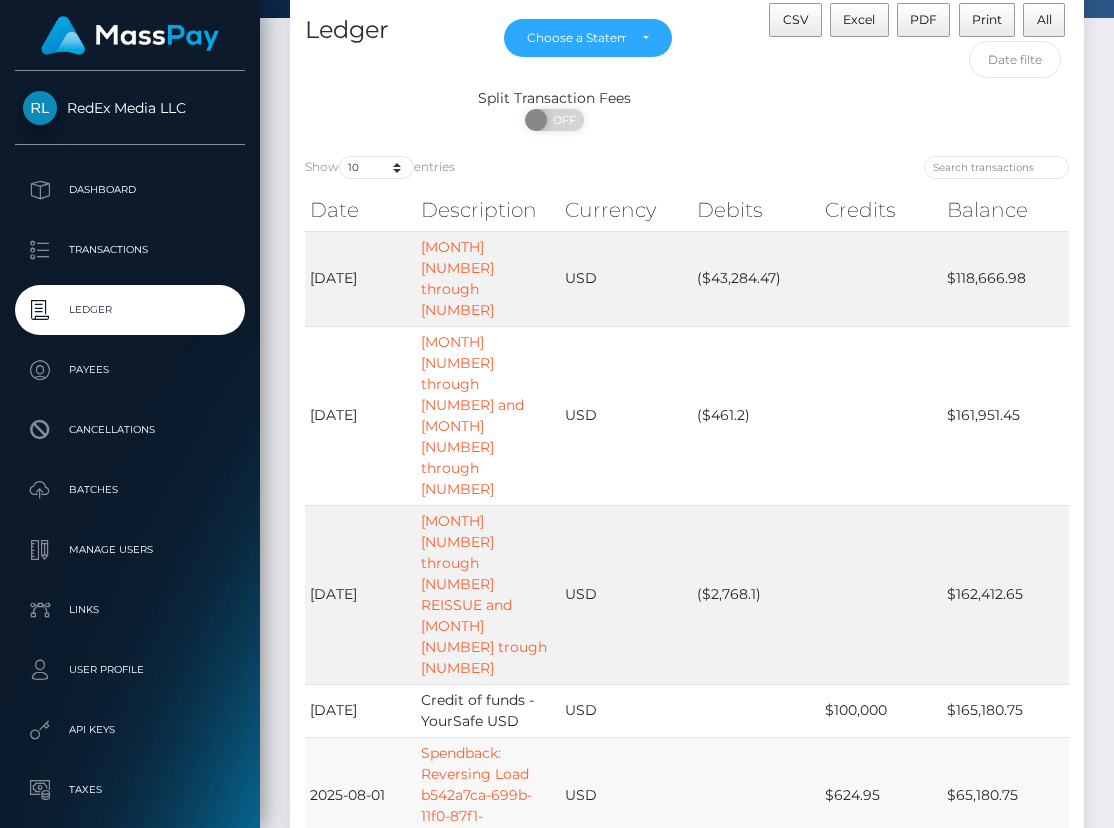 scroll, scrollTop: 128, scrollLeft: 0, axis: vertical 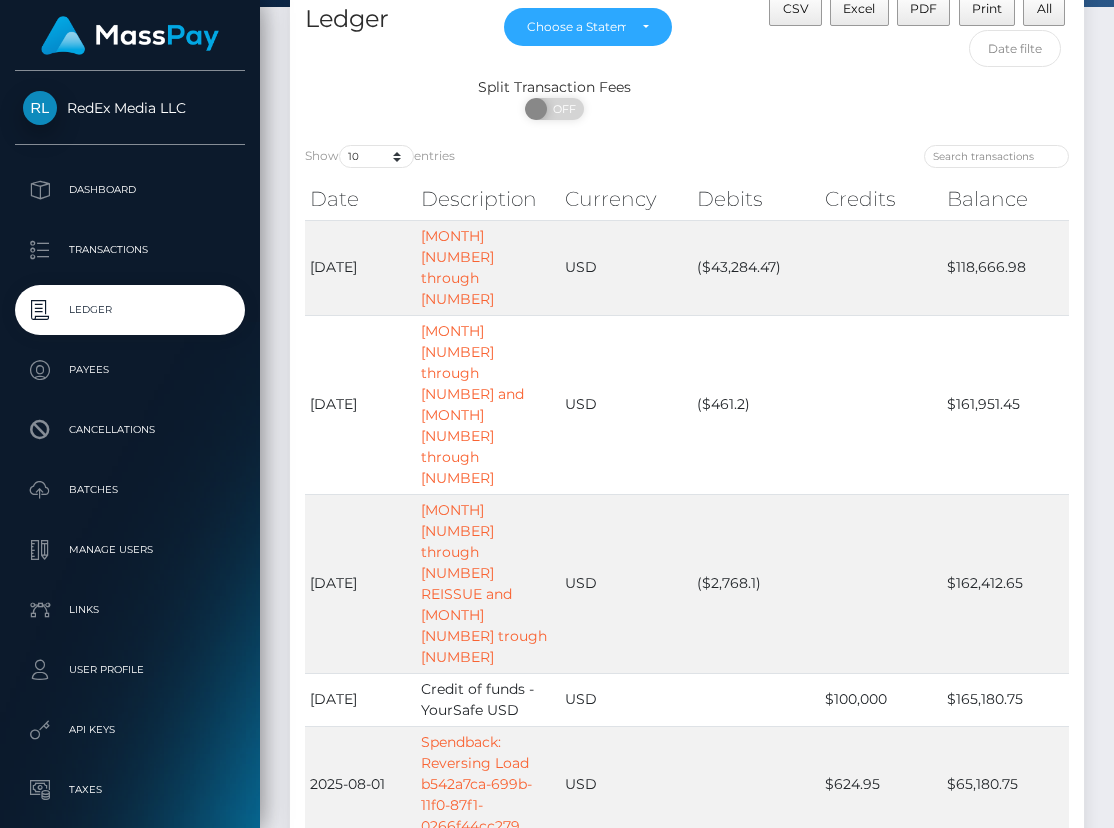 drag, startPoint x: 1017, startPoint y: 598, endPoint x: 949, endPoint y: 597, distance: 68.007355 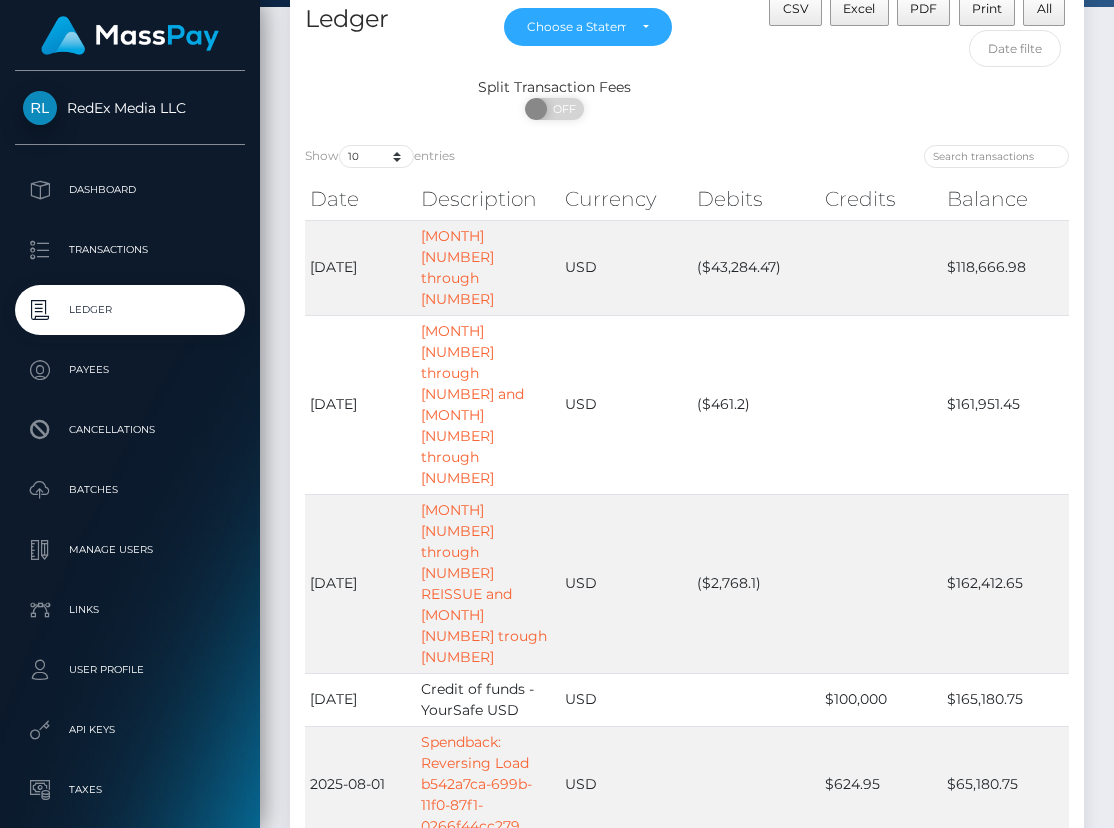 click on "$64,555.8" at bounding box center (1005, 900) 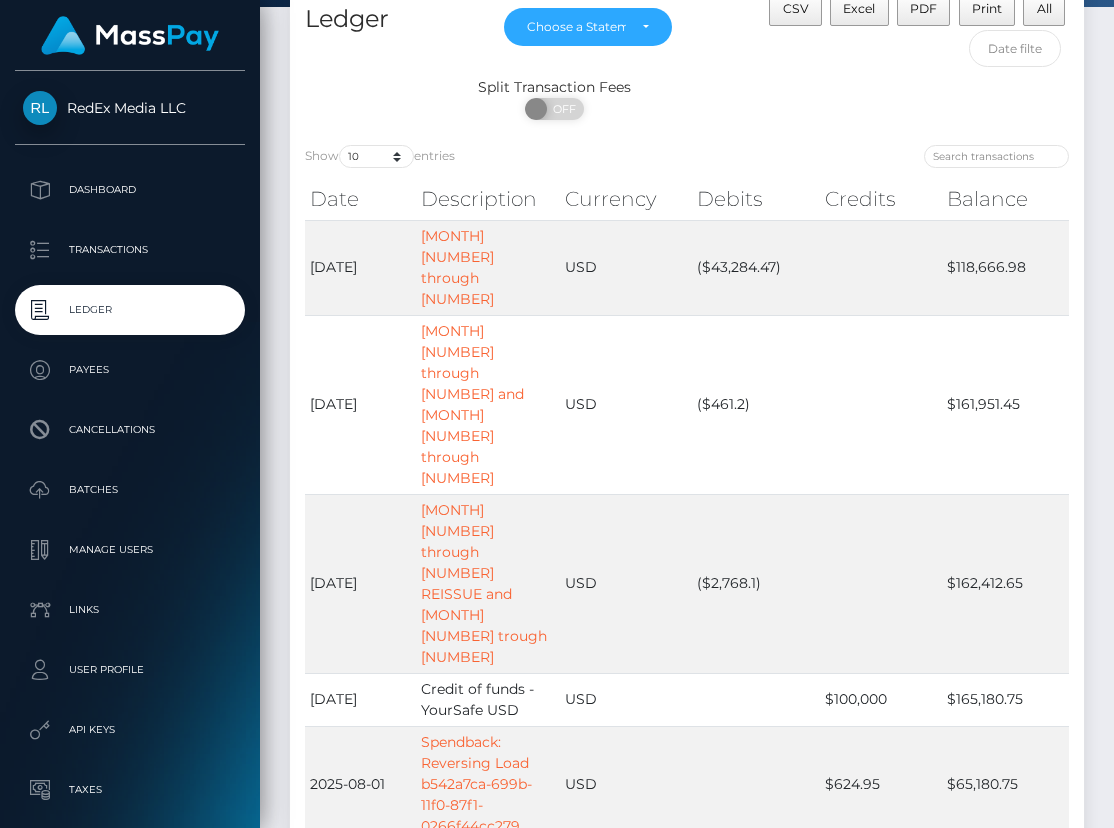copy on "$64,555.8" 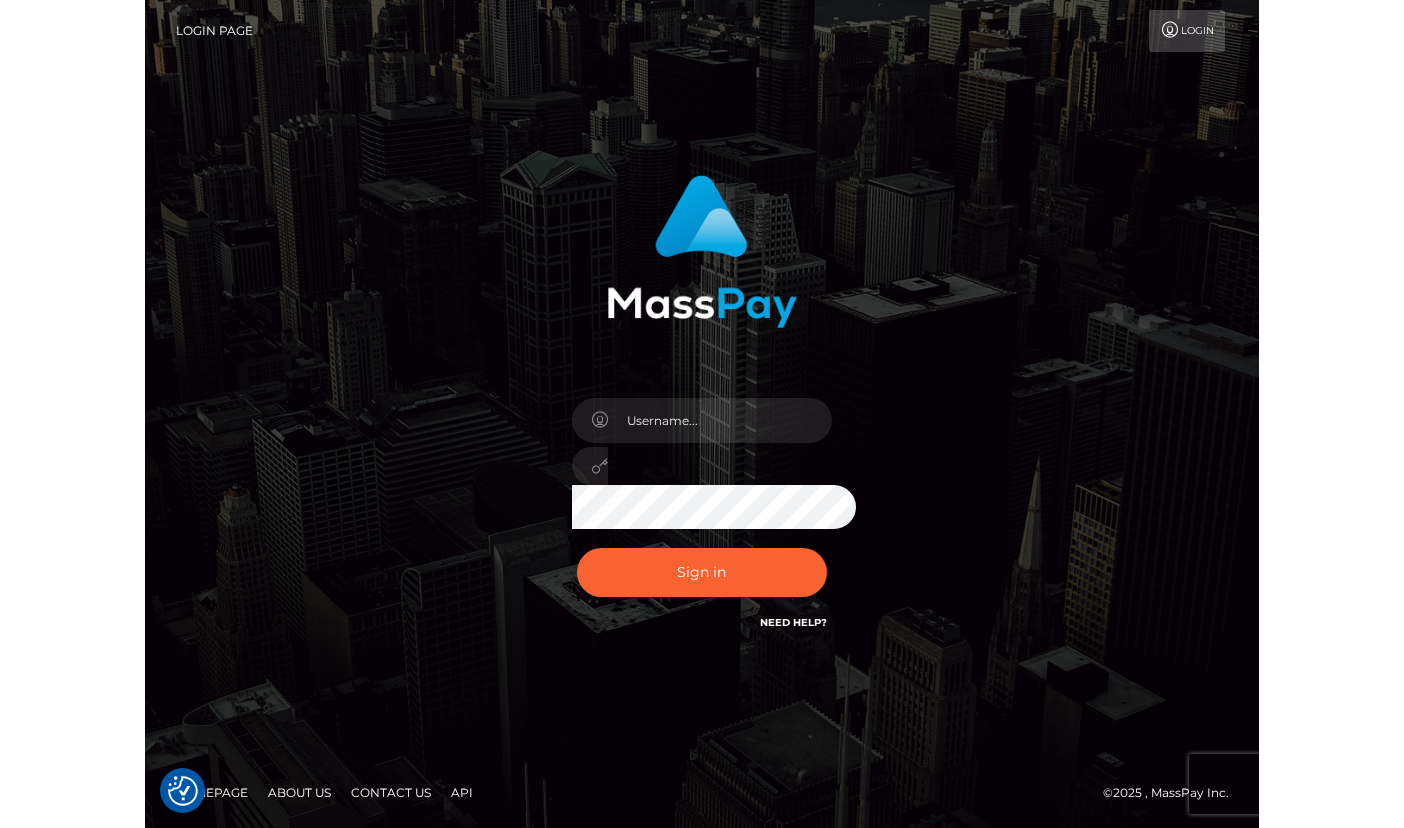 scroll, scrollTop: 0, scrollLeft: 0, axis: both 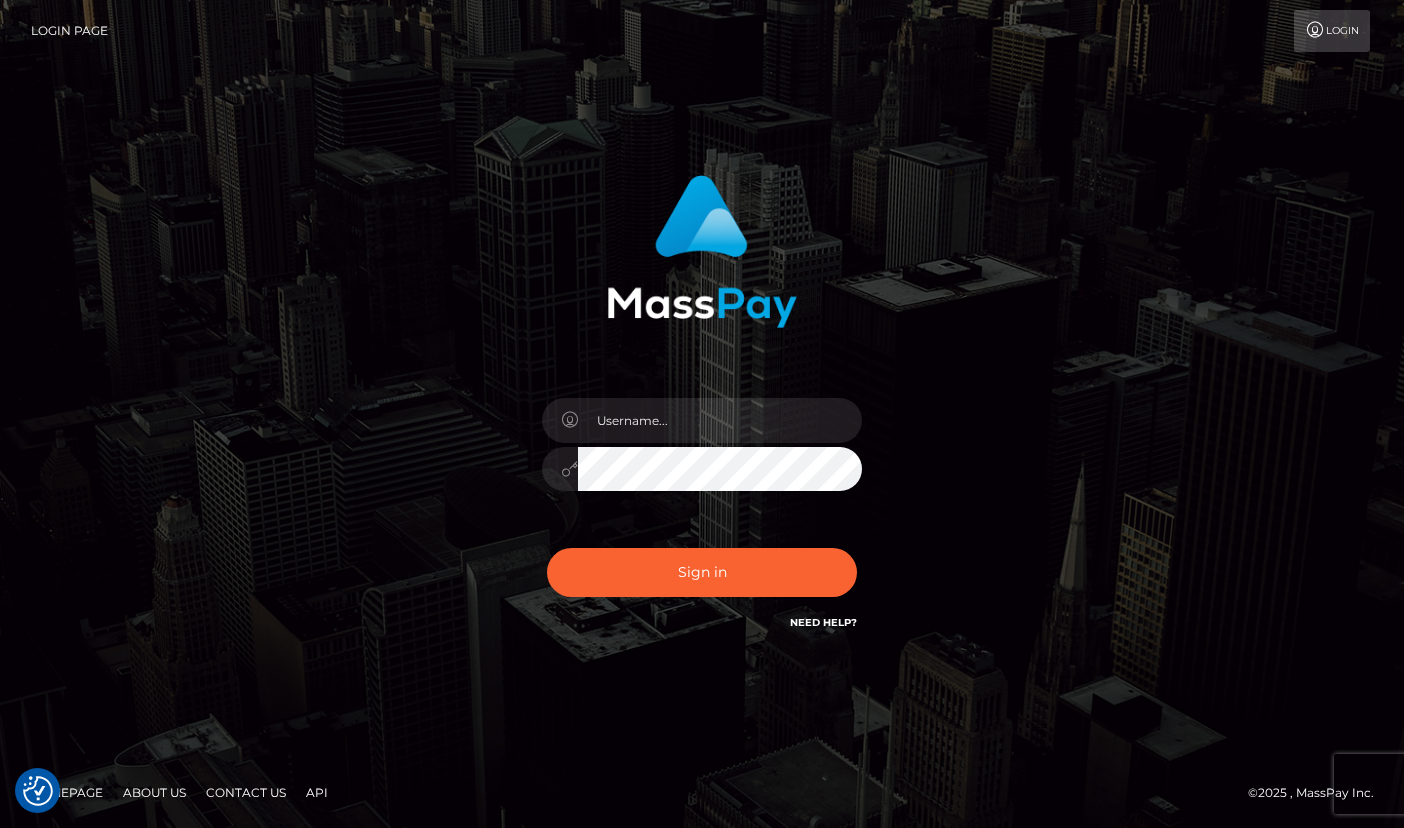 click on "Login" at bounding box center [1332, 31] 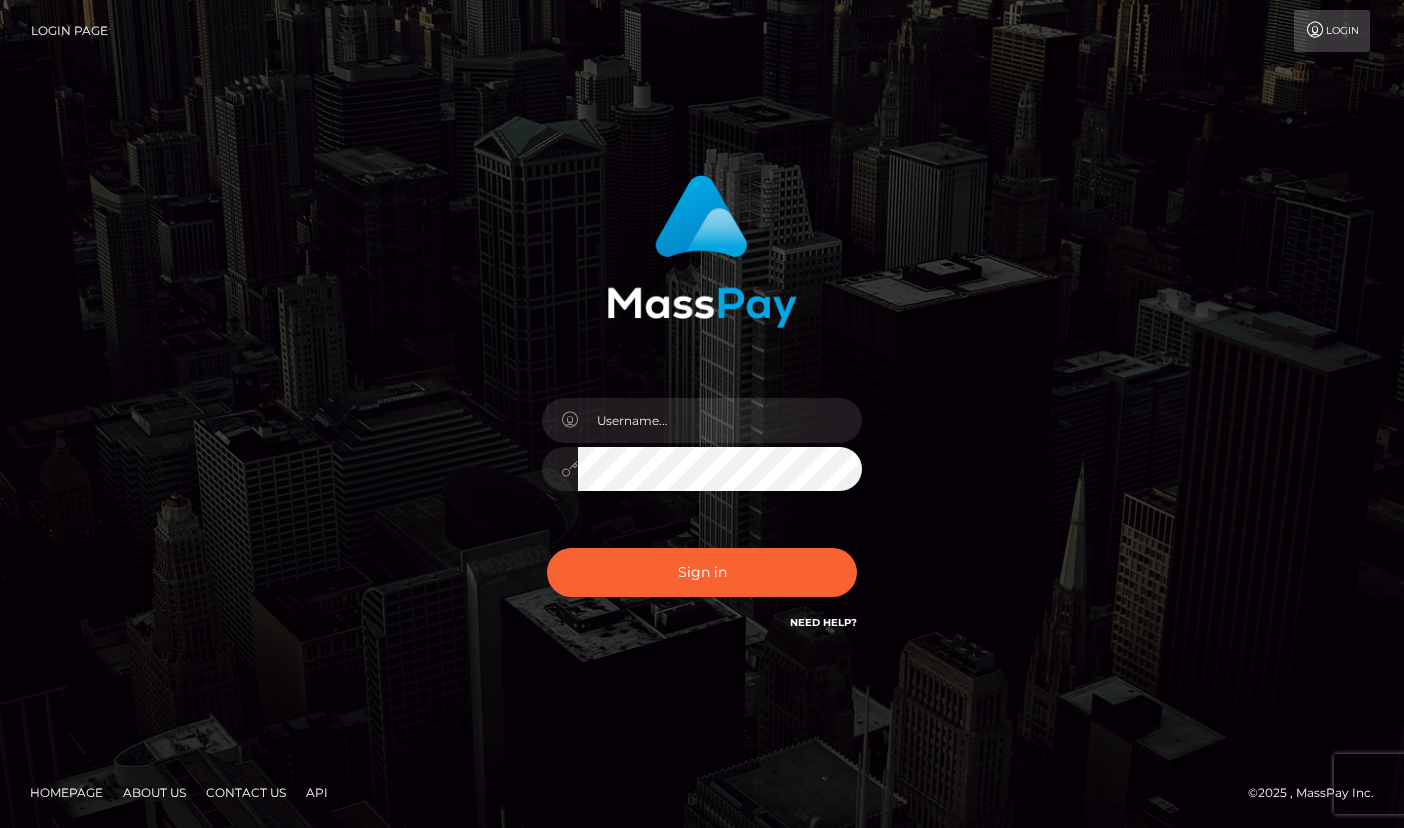 scroll, scrollTop: 0, scrollLeft: 0, axis: both 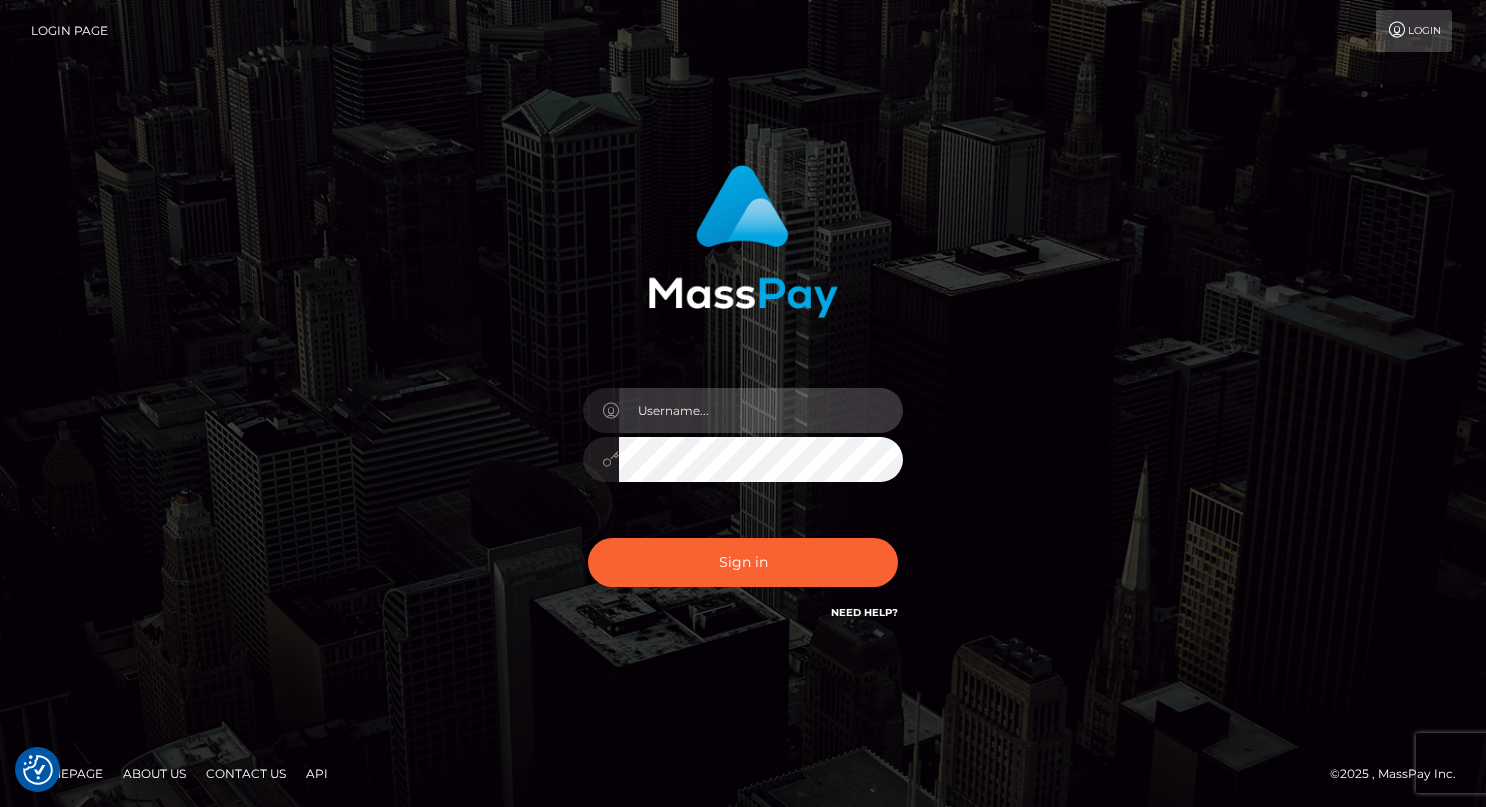 click at bounding box center [761, 410] 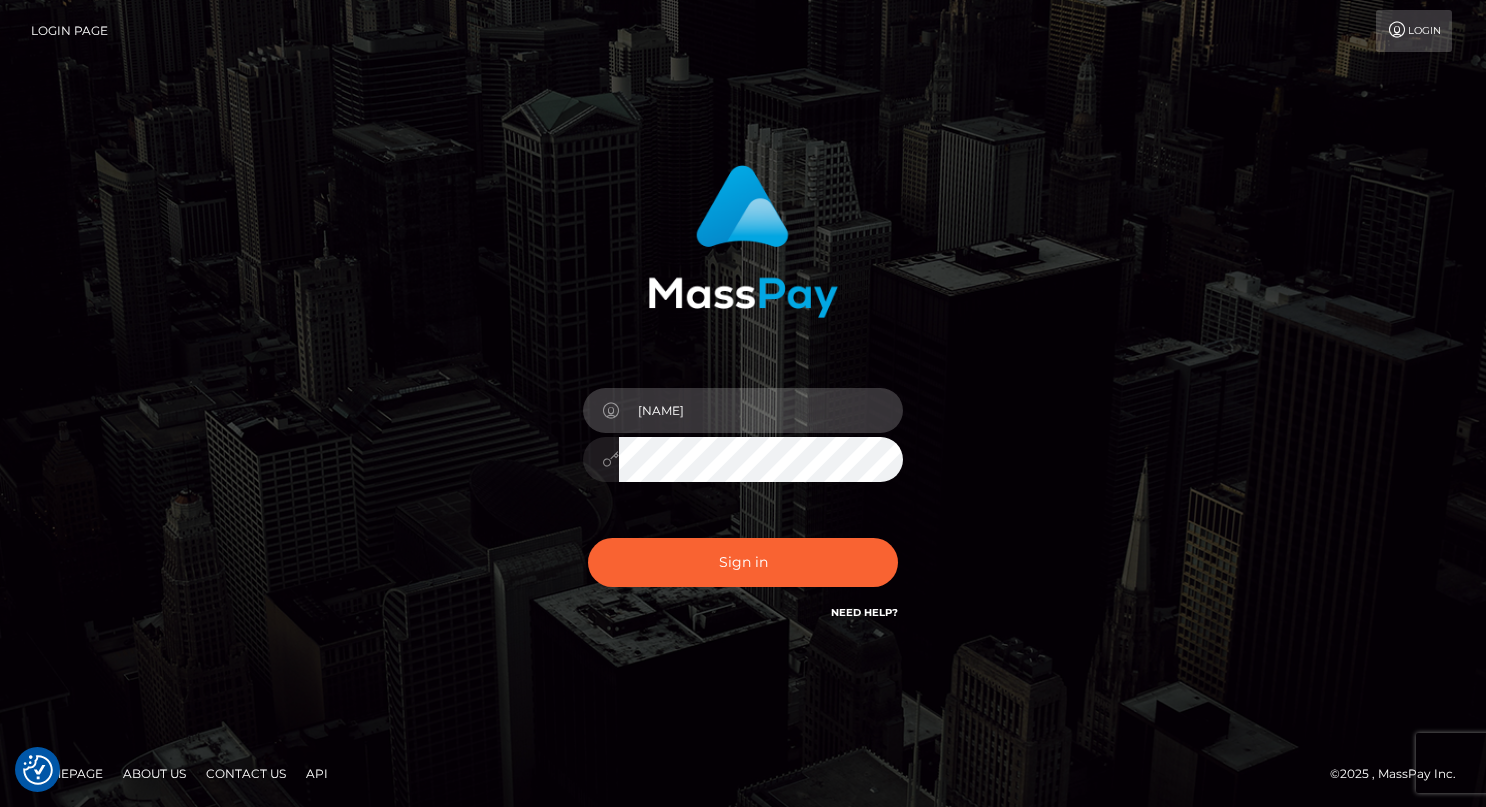 type on "drew guizzetti" 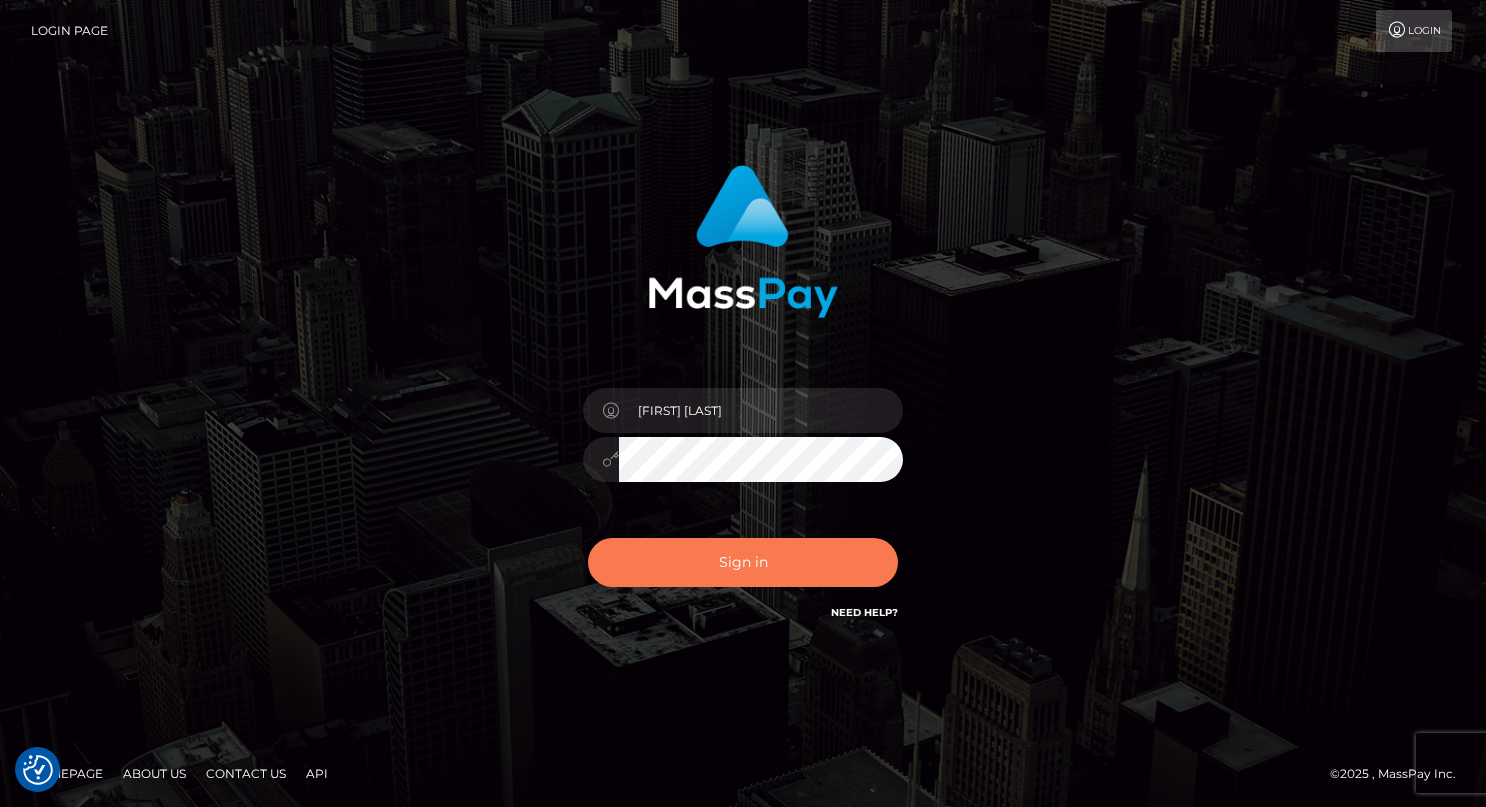 click on "Sign in" at bounding box center (743, 562) 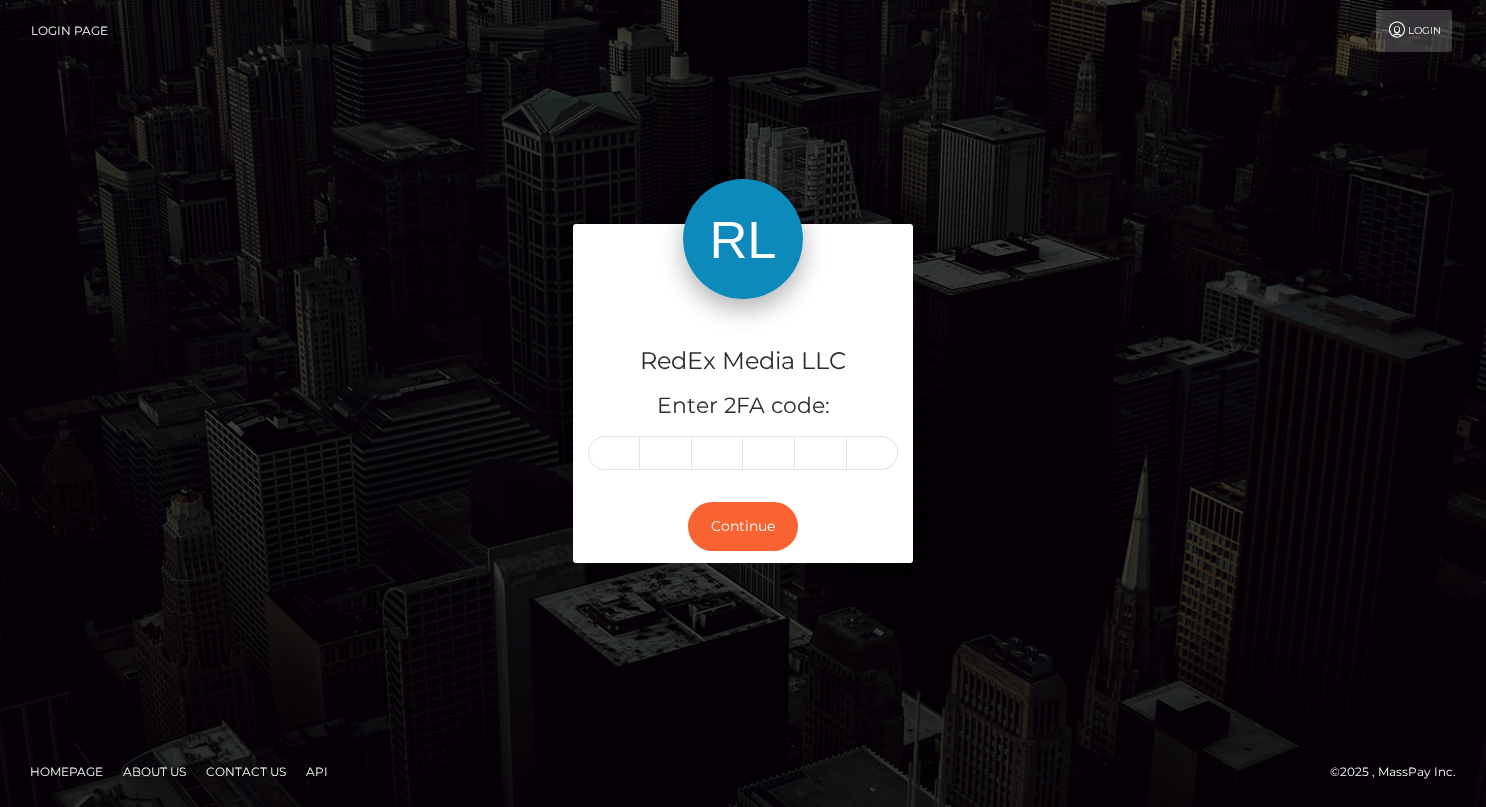 scroll, scrollTop: 0, scrollLeft: 0, axis: both 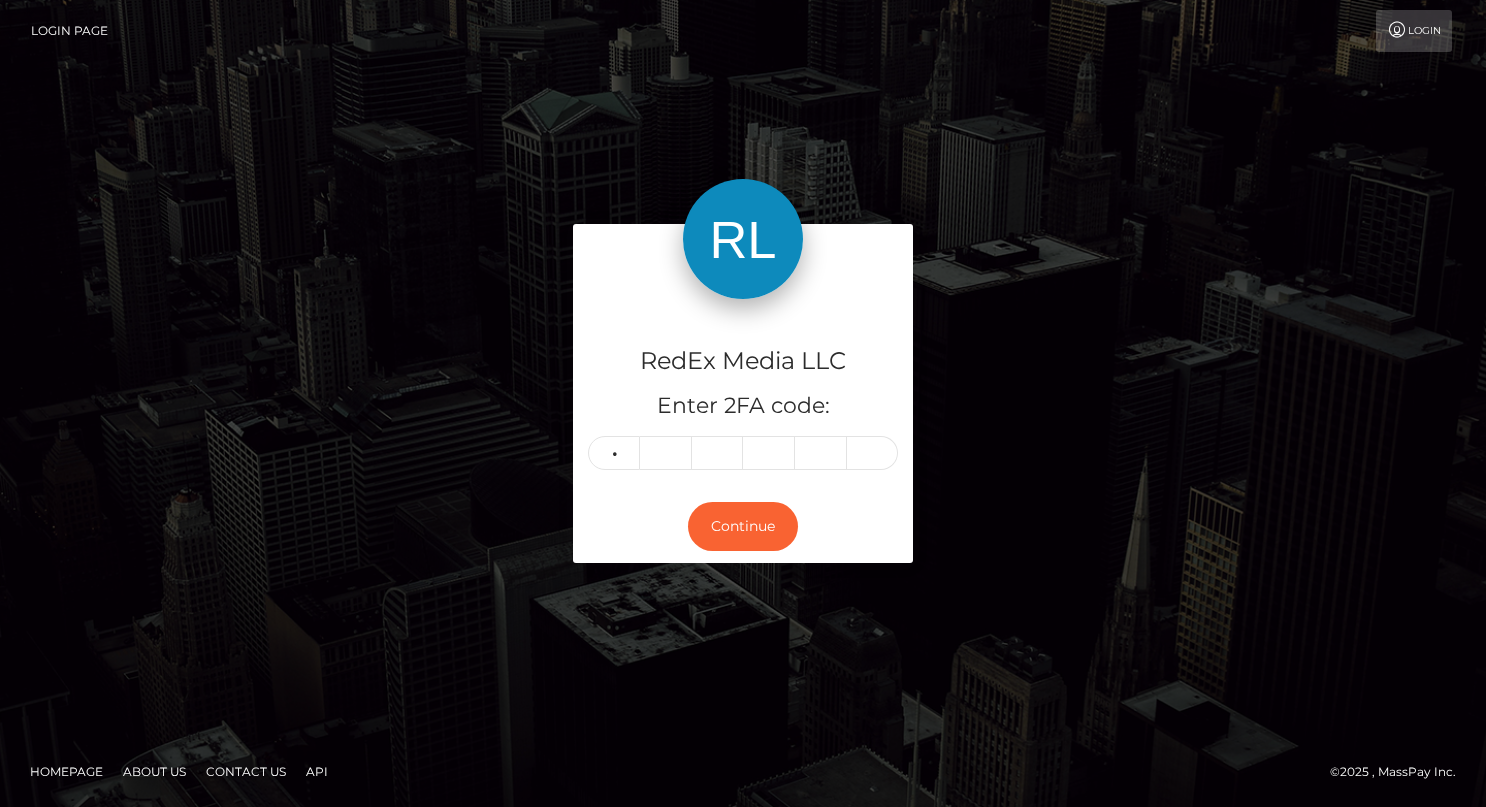 type on "6" 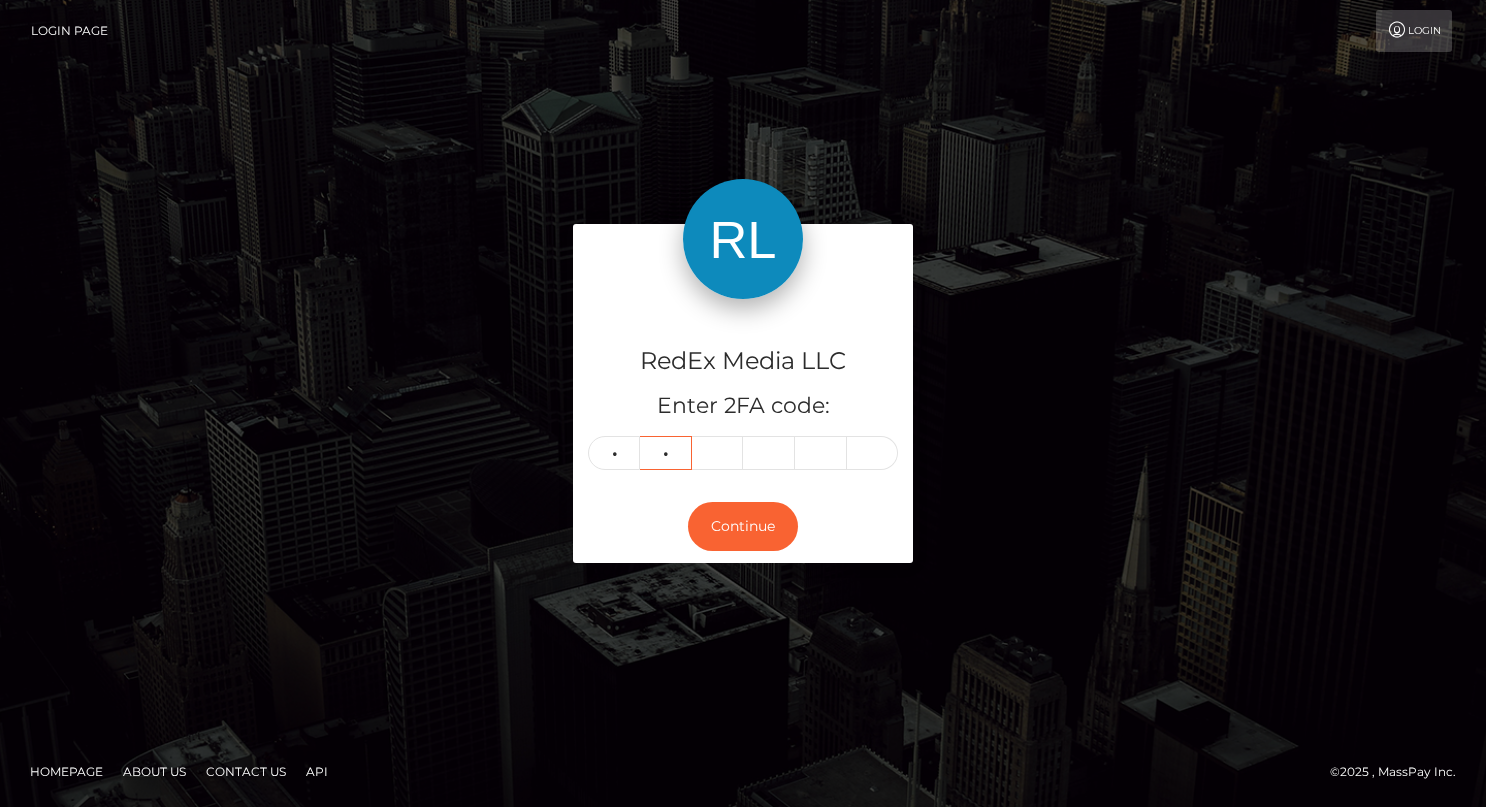 type on "1" 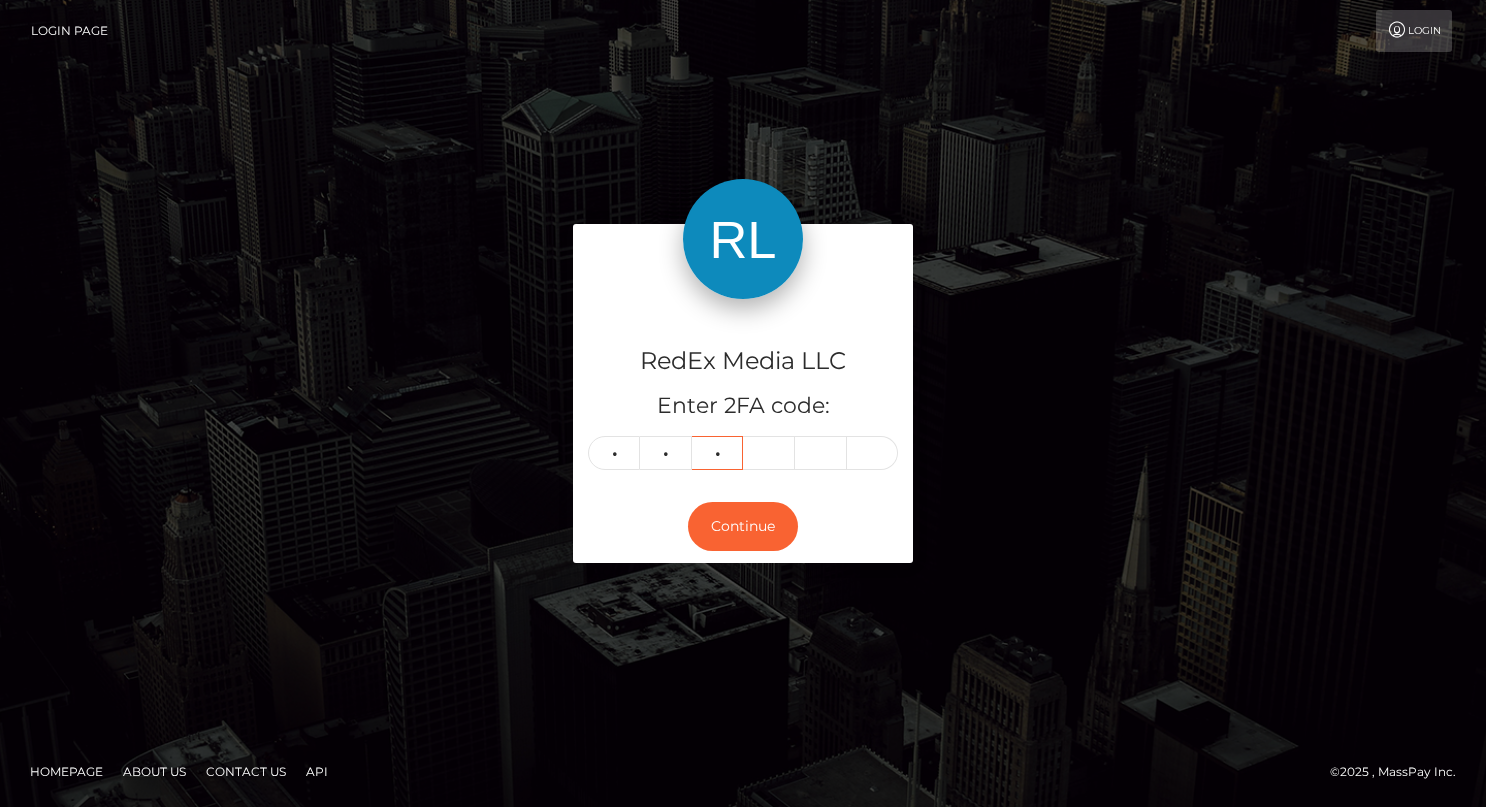 type on "0" 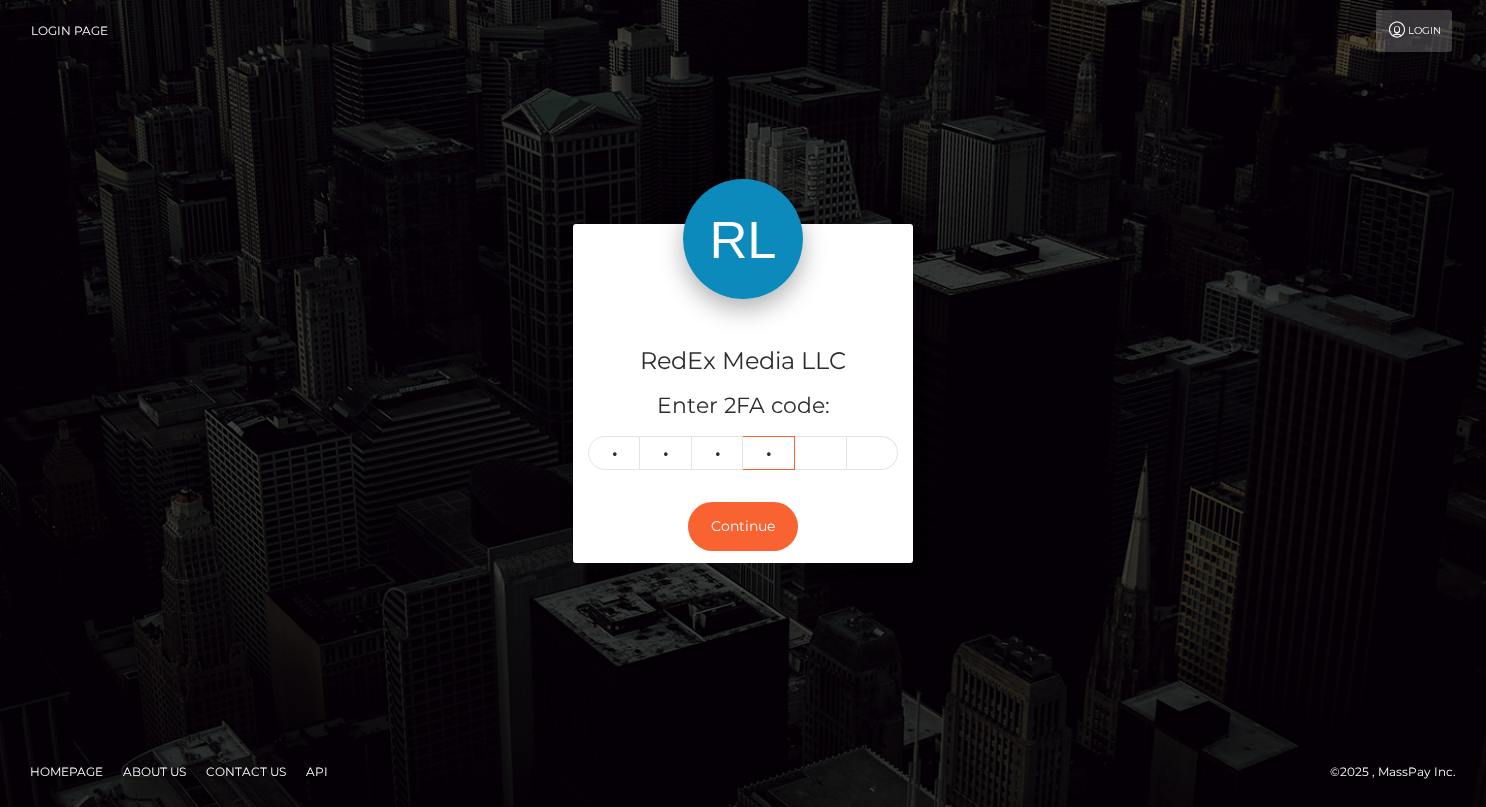 type on "8" 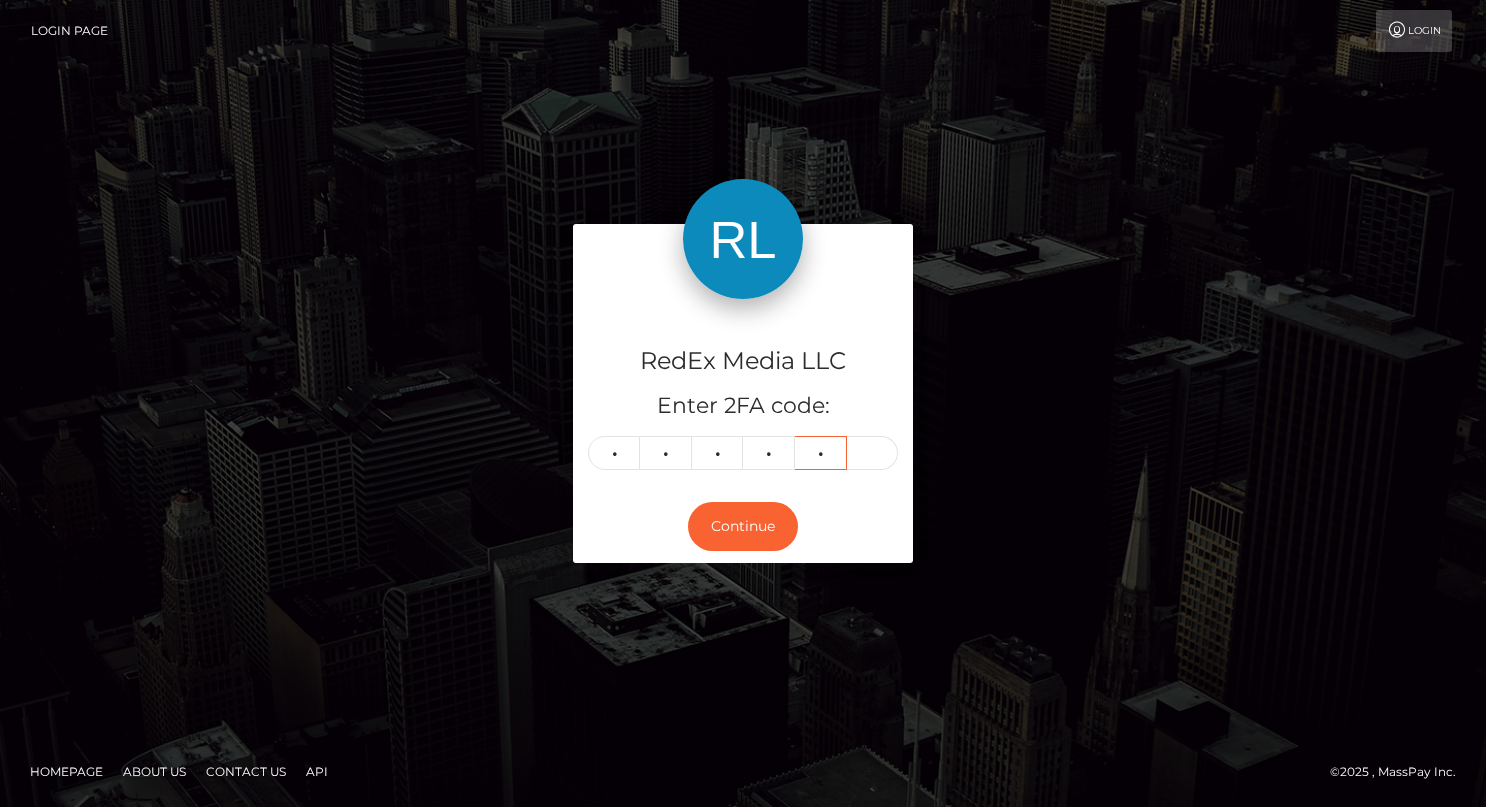 type on "6" 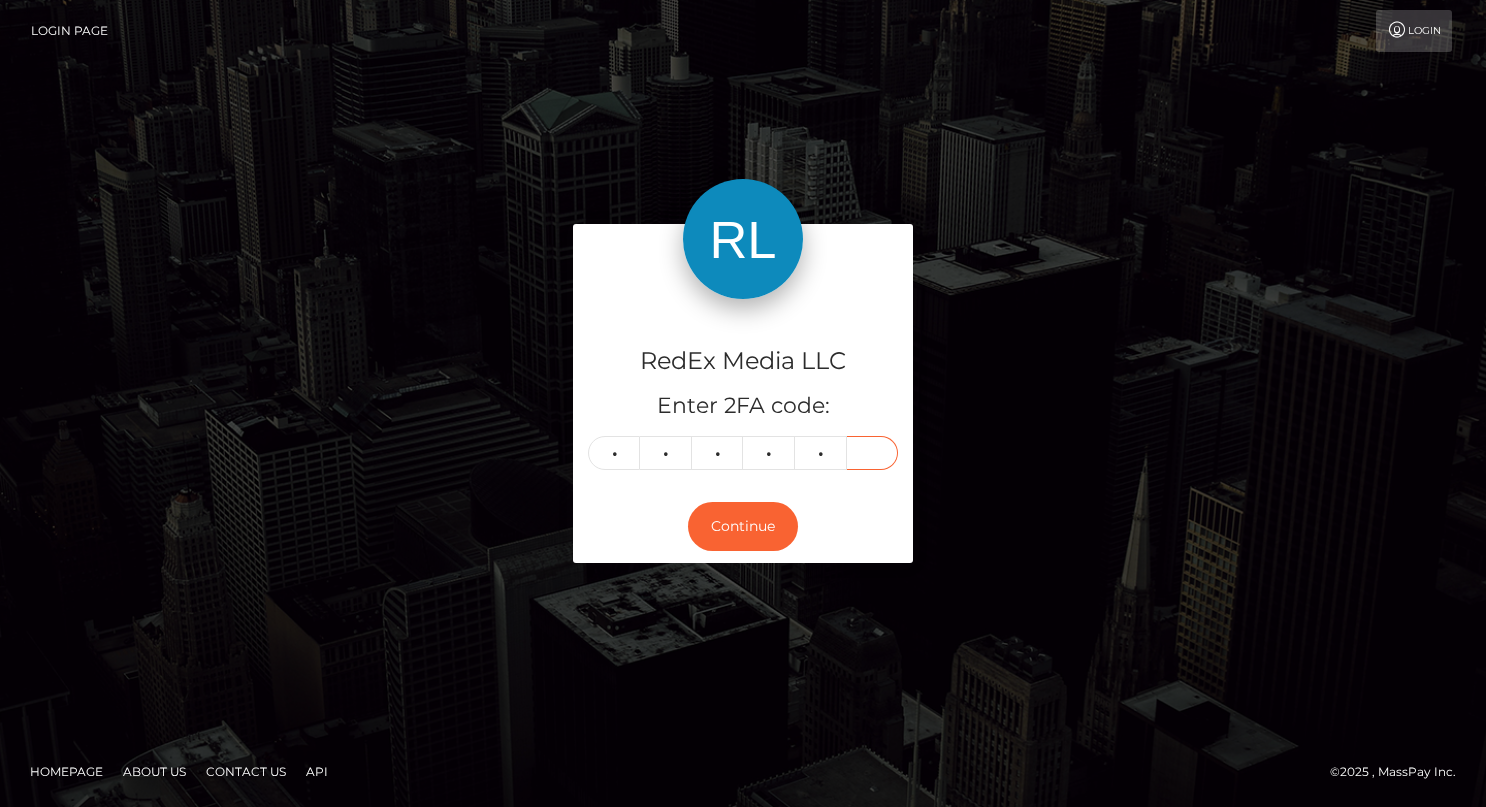 type on "8" 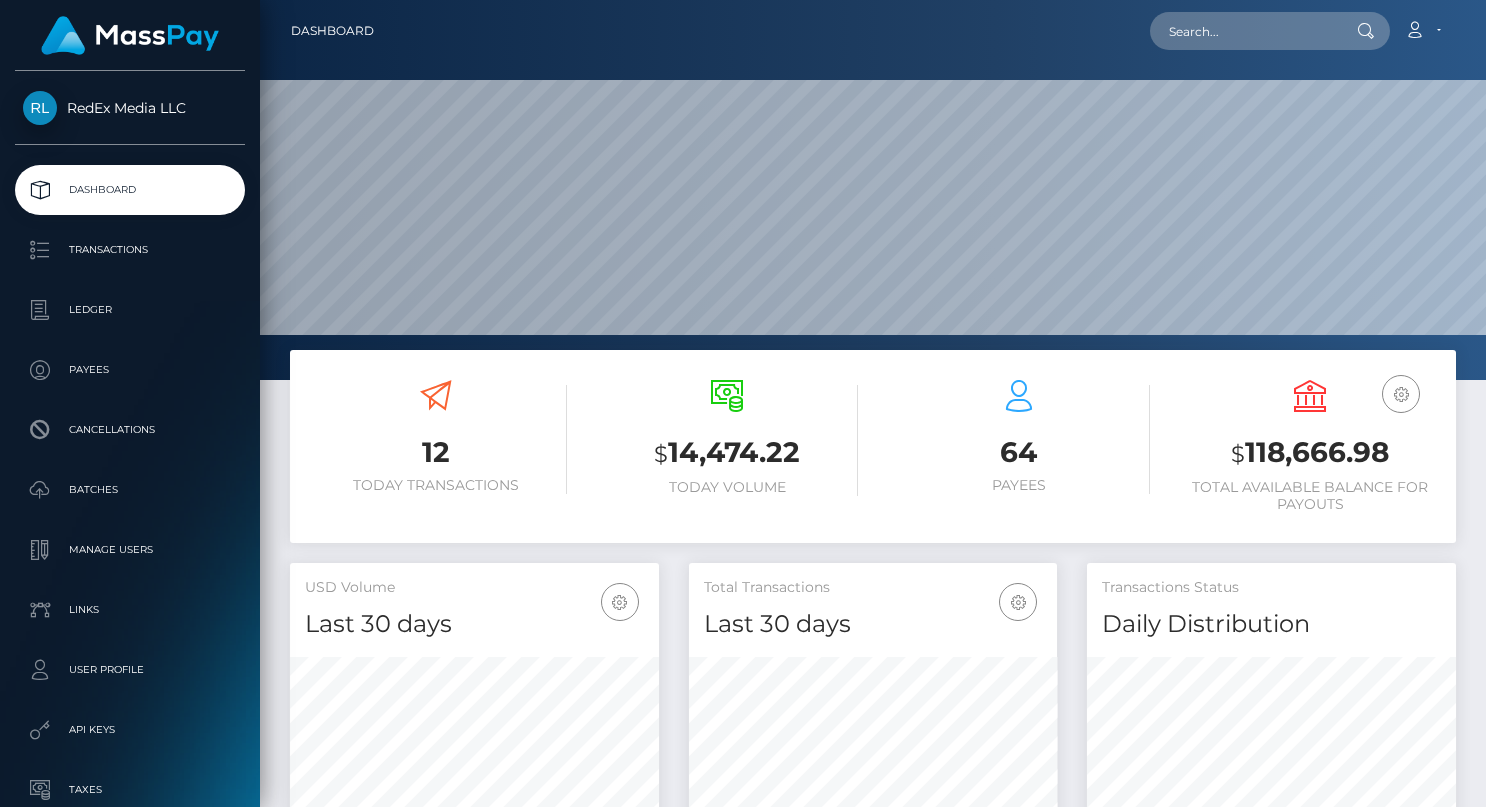 scroll, scrollTop: 0, scrollLeft: 0, axis: both 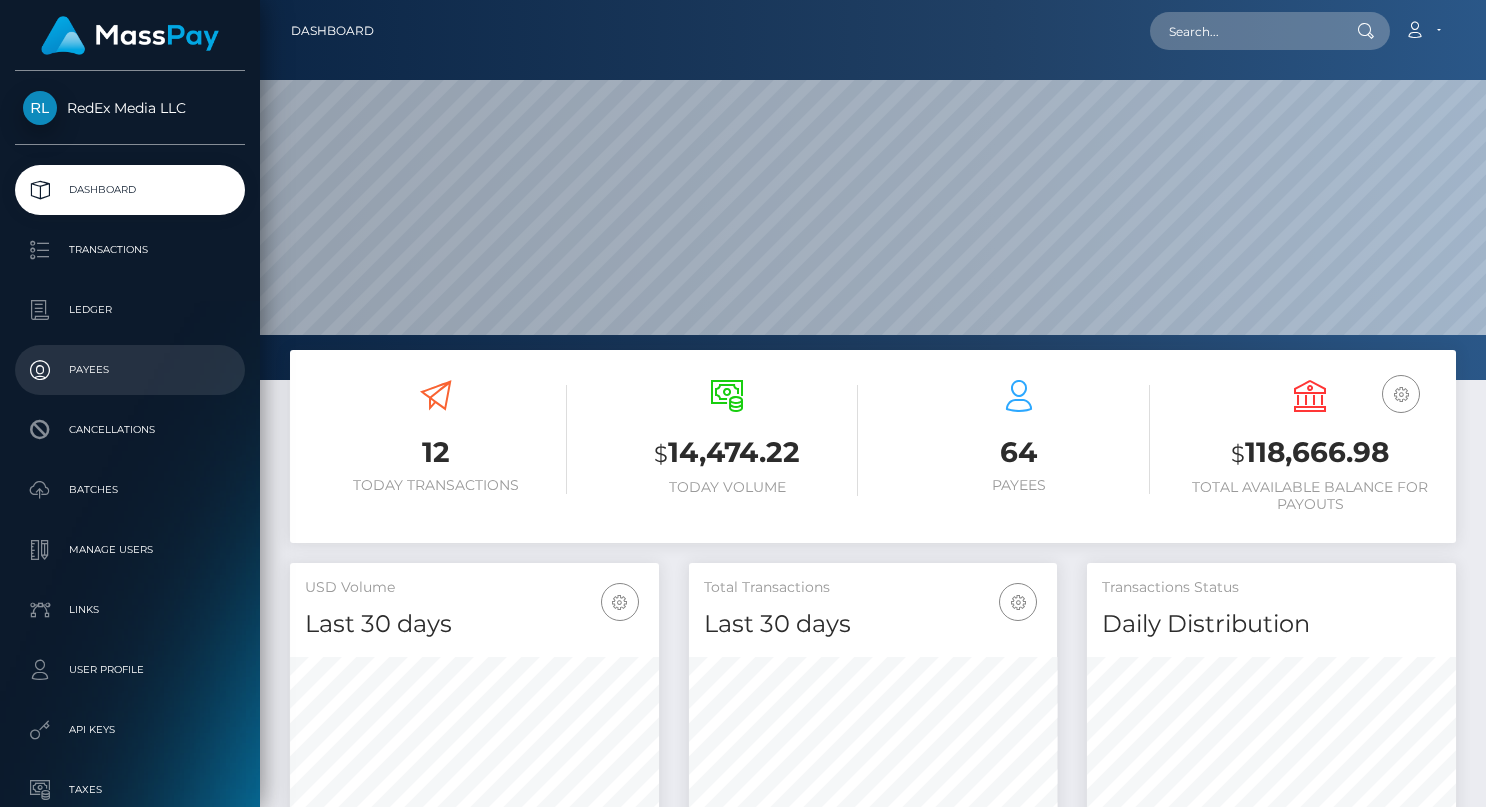 click on "Payees" at bounding box center (130, 370) 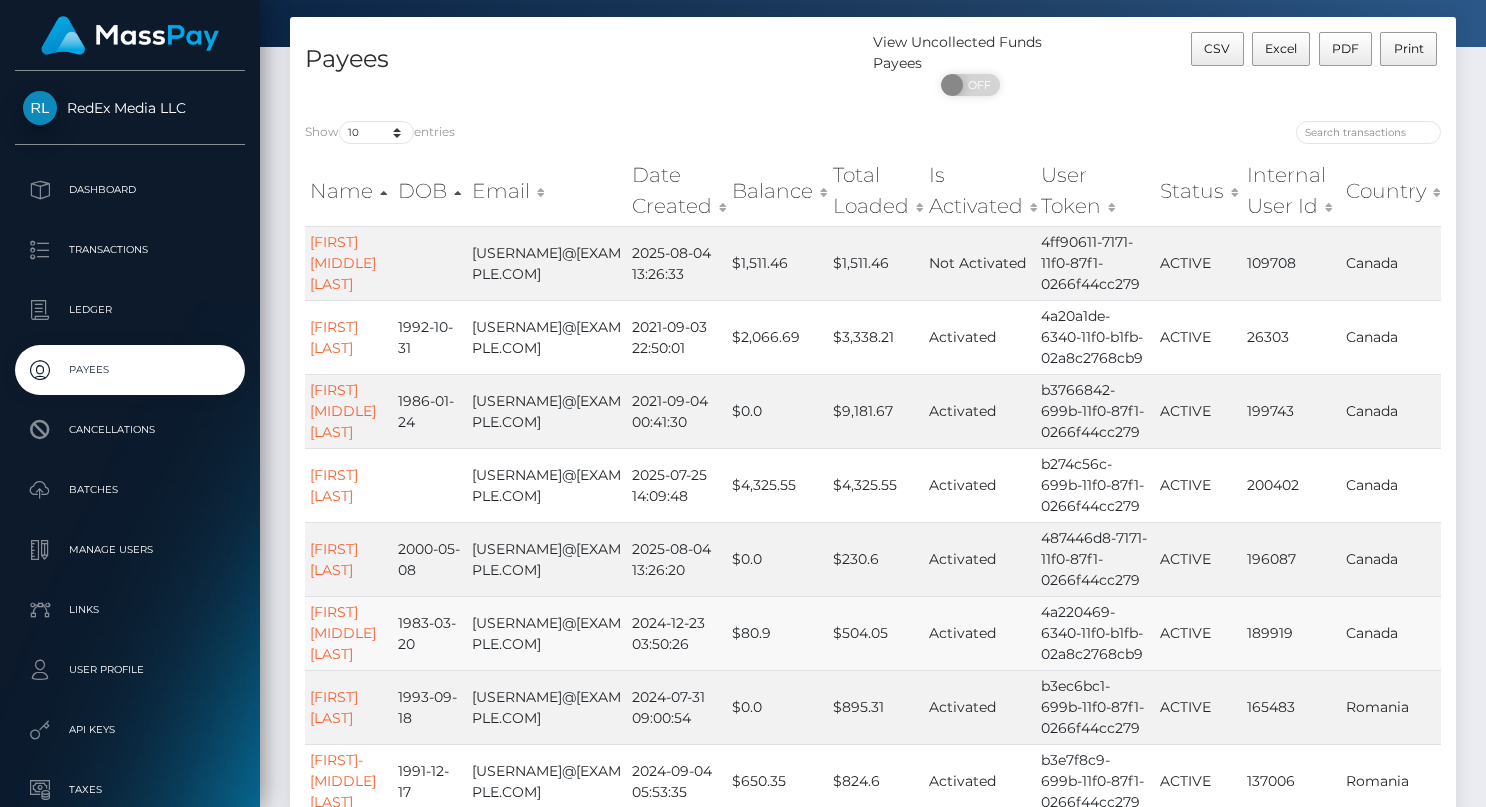 scroll, scrollTop: 81, scrollLeft: 0, axis: vertical 